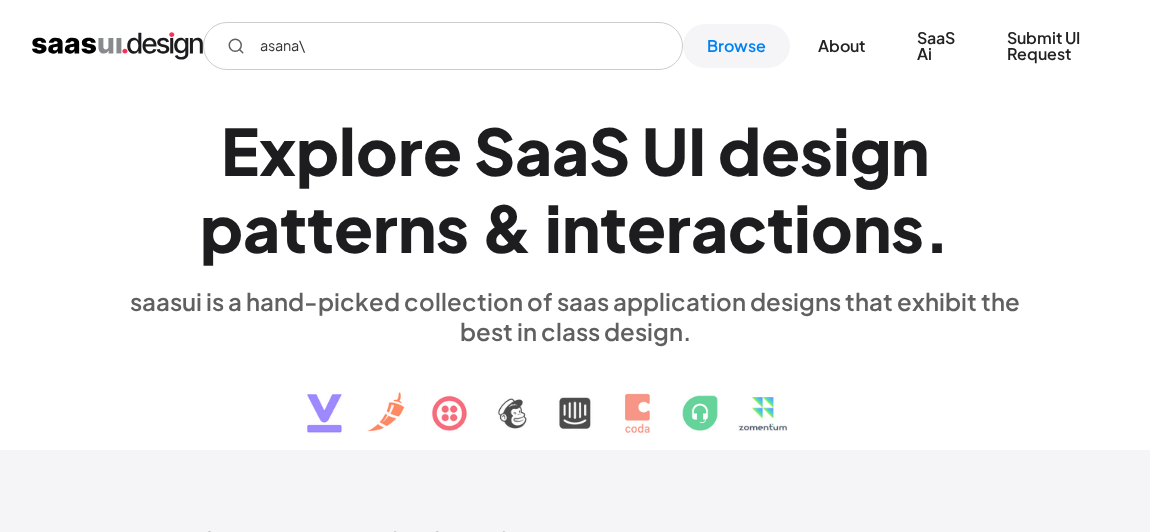 scroll, scrollTop: 0, scrollLeft: 0, axis: both 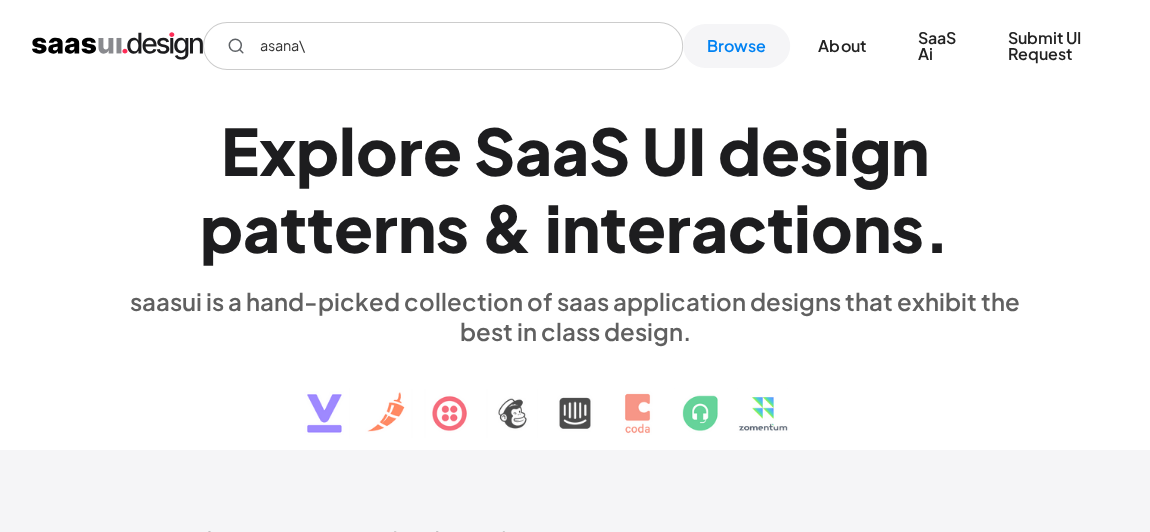 type on "asana\" 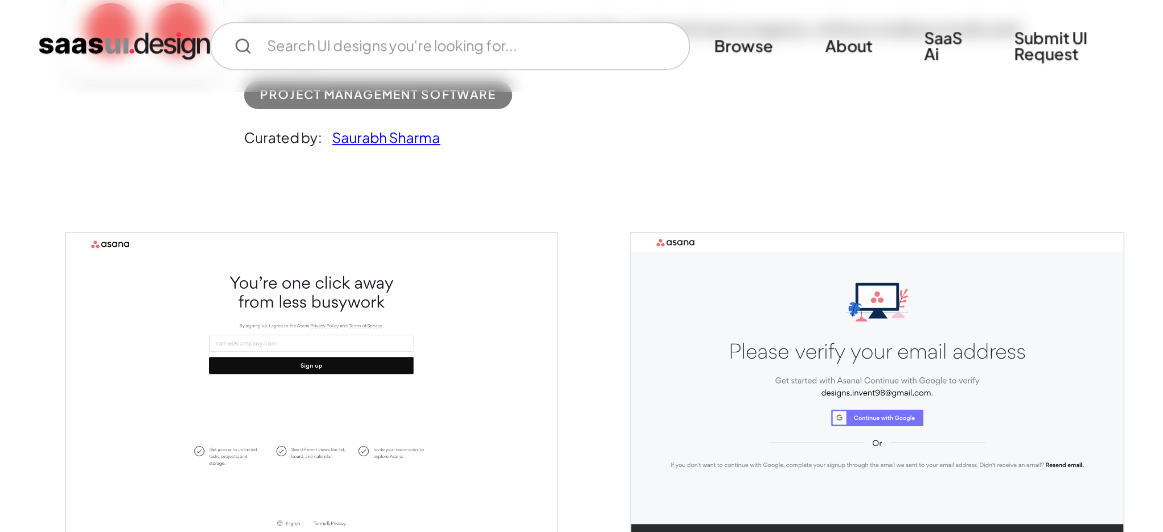 scroll, scrollTop: 363, scrollLeft: 0, axis: vertical 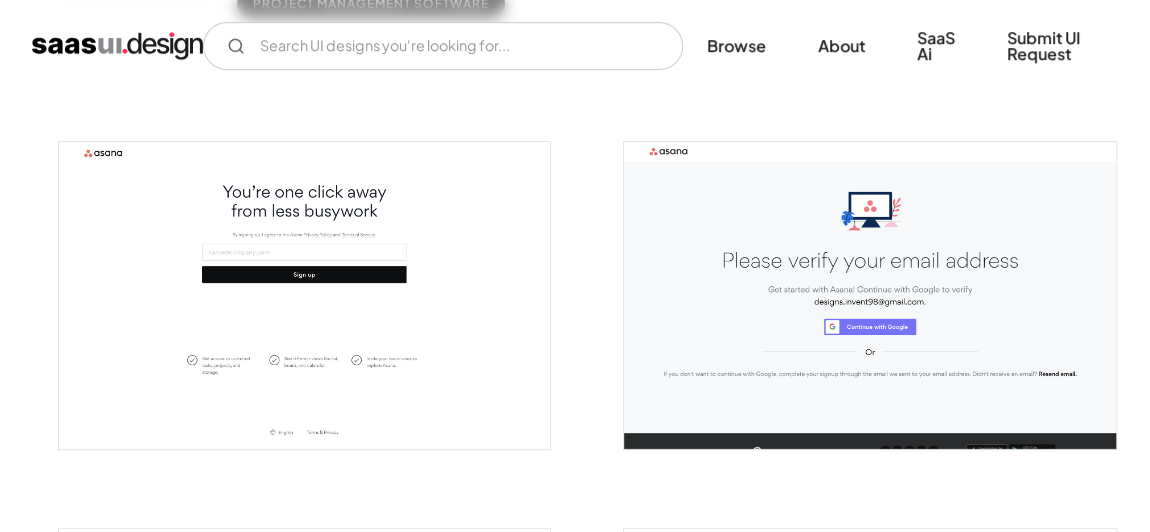 click at bounding box center (305, 295) 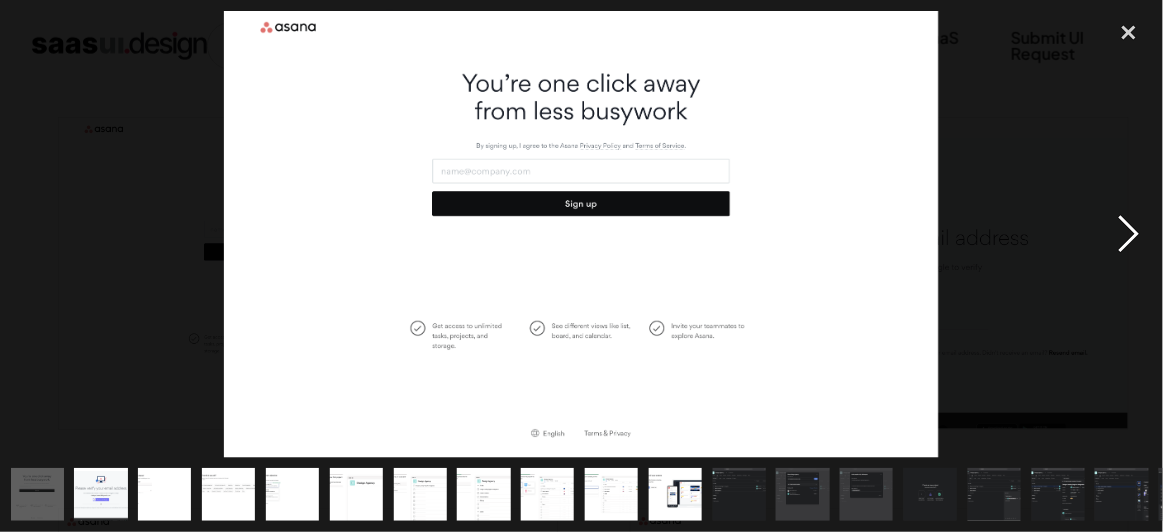 click at bounding box center (1129, 234) 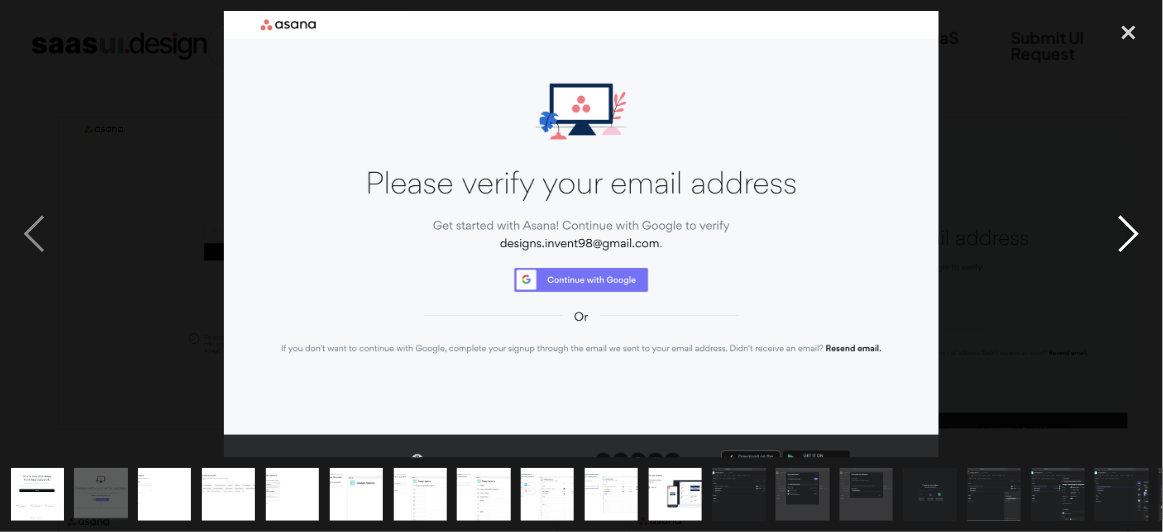 click at bounding box center (1129, 234) 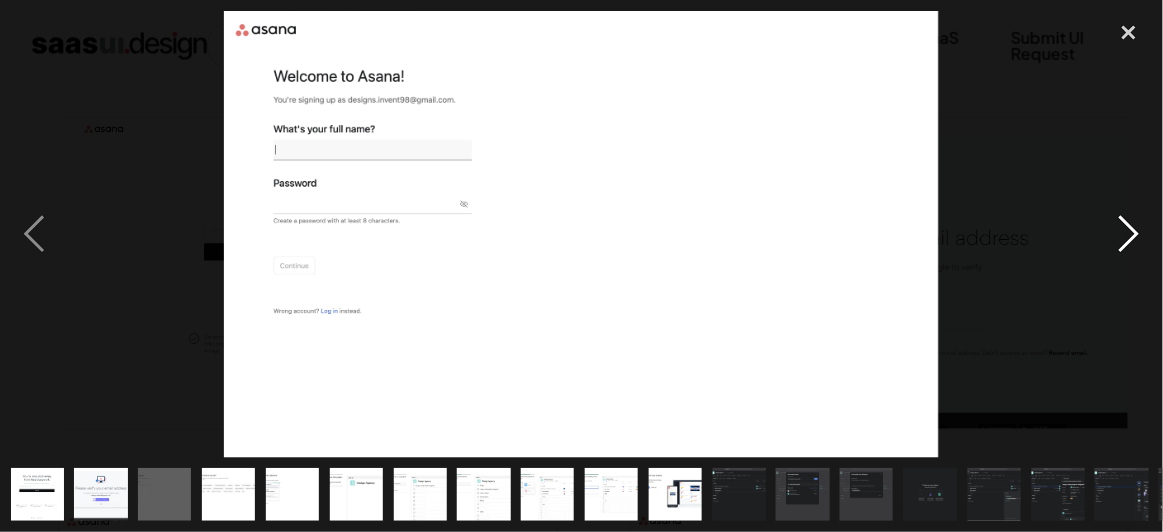 click at bounding box center [1129, 234] 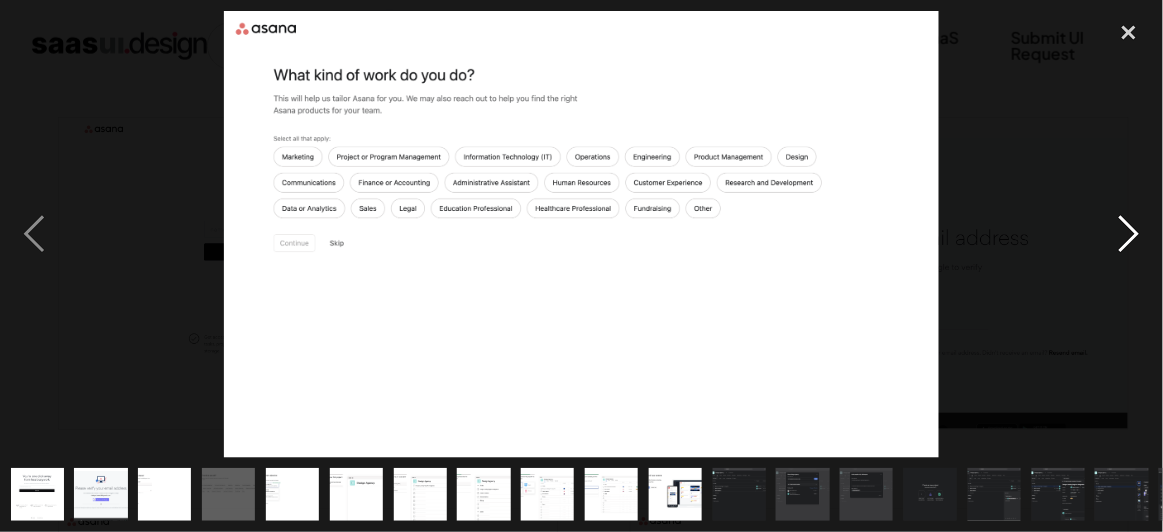 click at bounding box center (1129, 234) 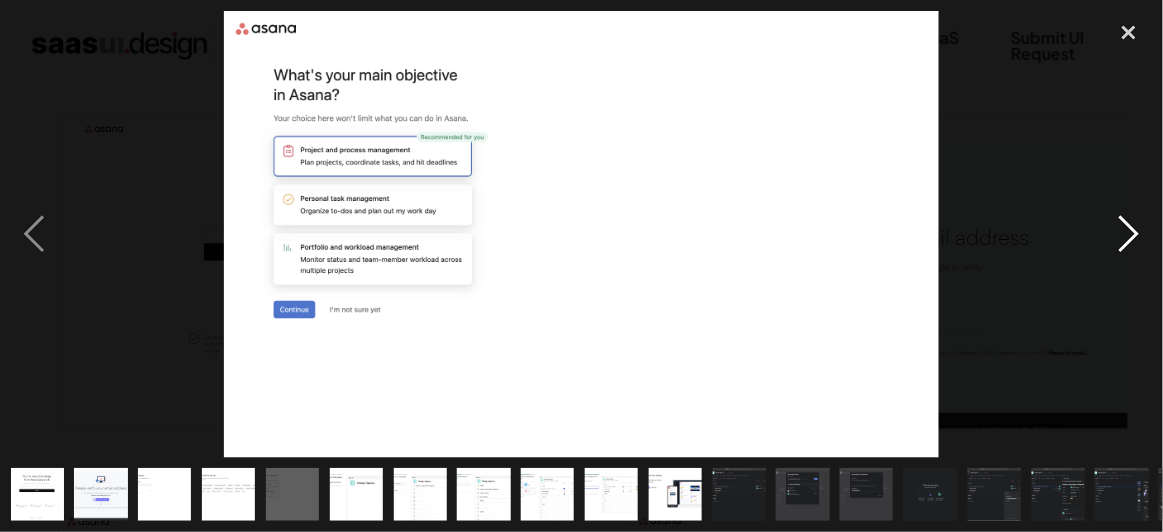click at bounding box center (1129, 234) 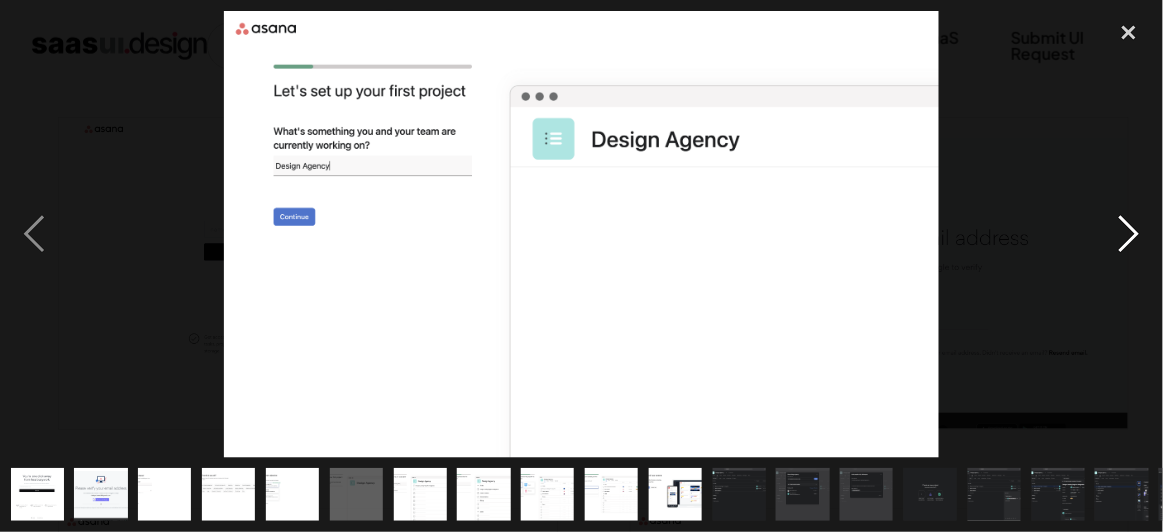 click at bounding box center (1129, 234) 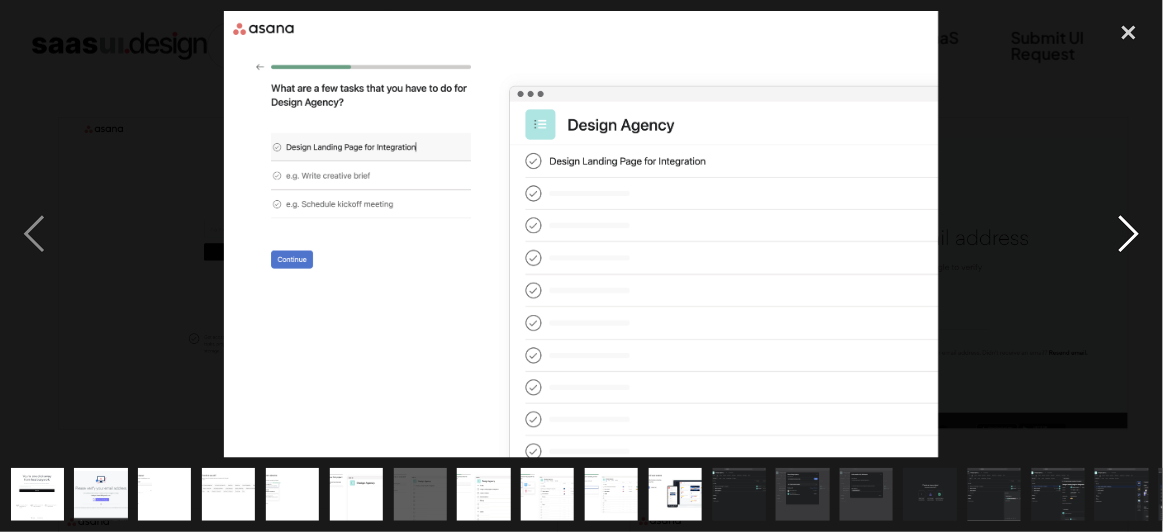 click at bounding box center (1129, 234) 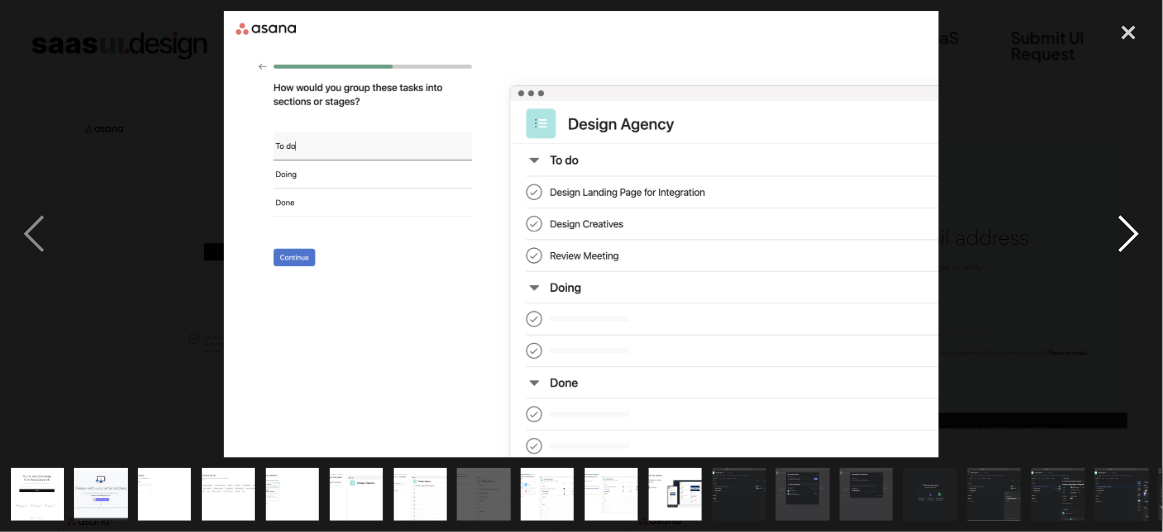 click at bounding box center (1129, 234) 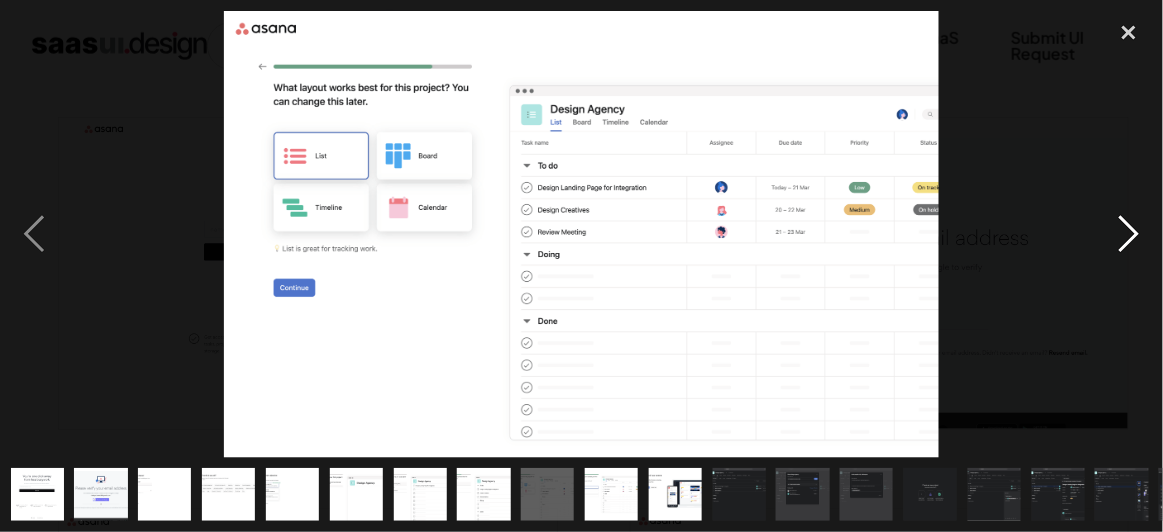 click at bounding box center (1129, 234) 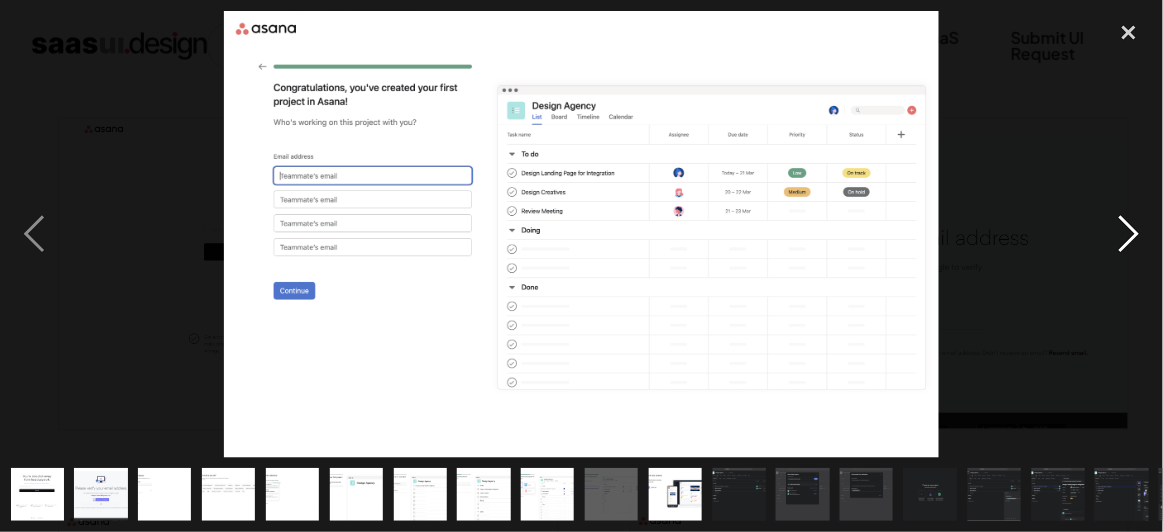click at bounding box center (1129, 234) 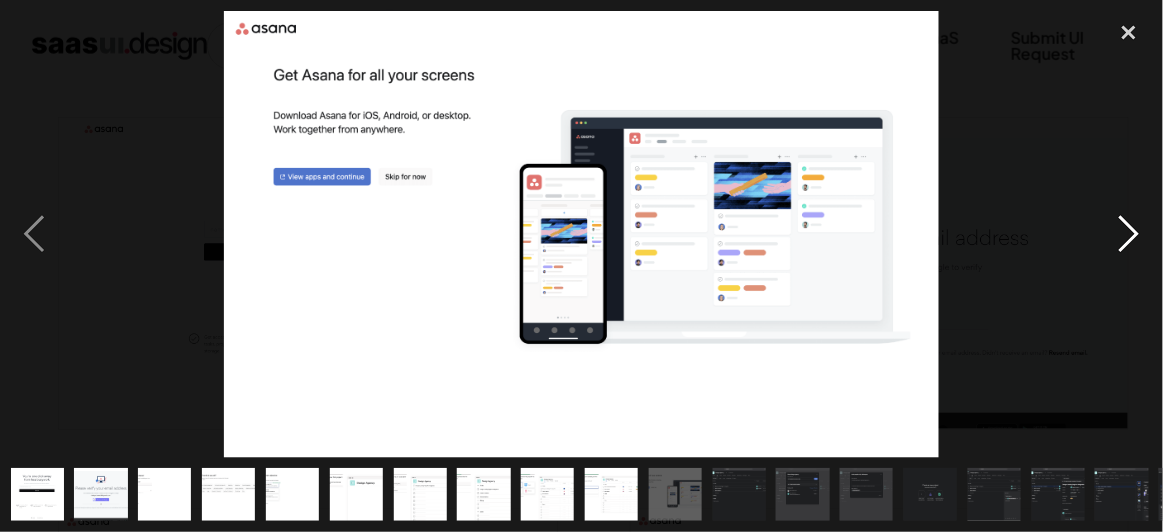 click at bounding box center [1129, 234] 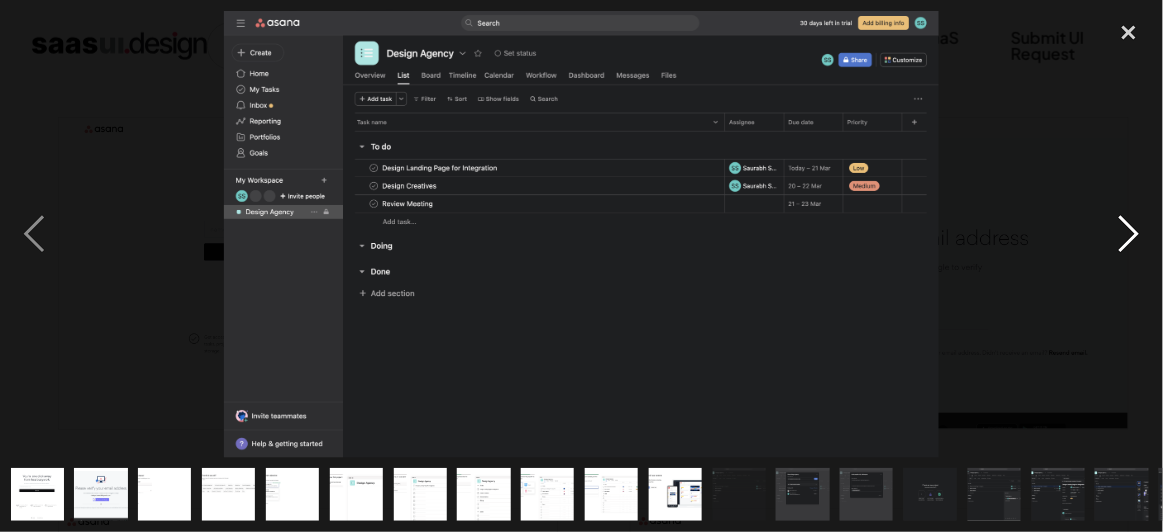 click at bounding box center (1129, 234) 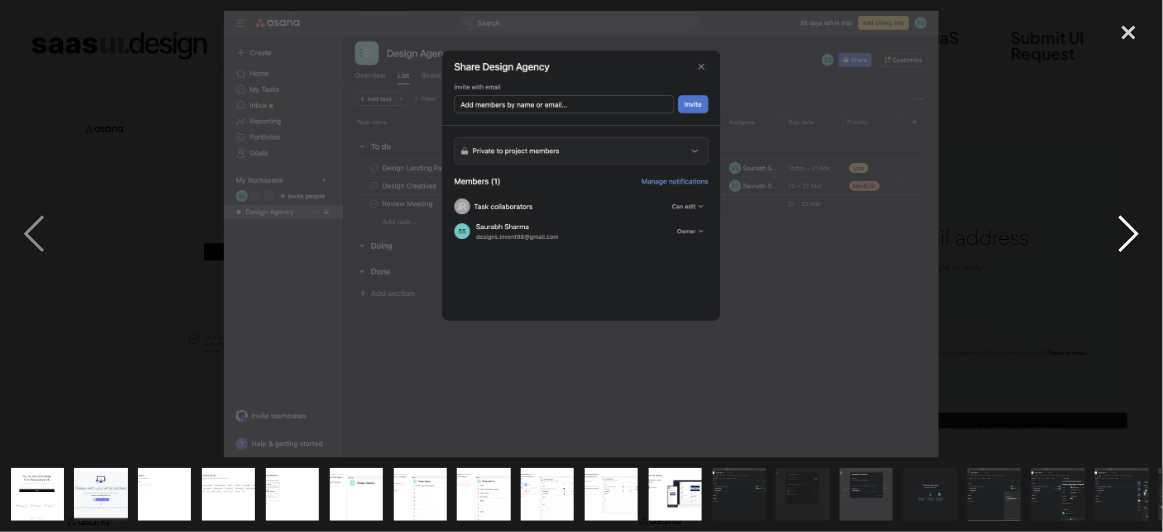 click at bounding box center (1129, 234) 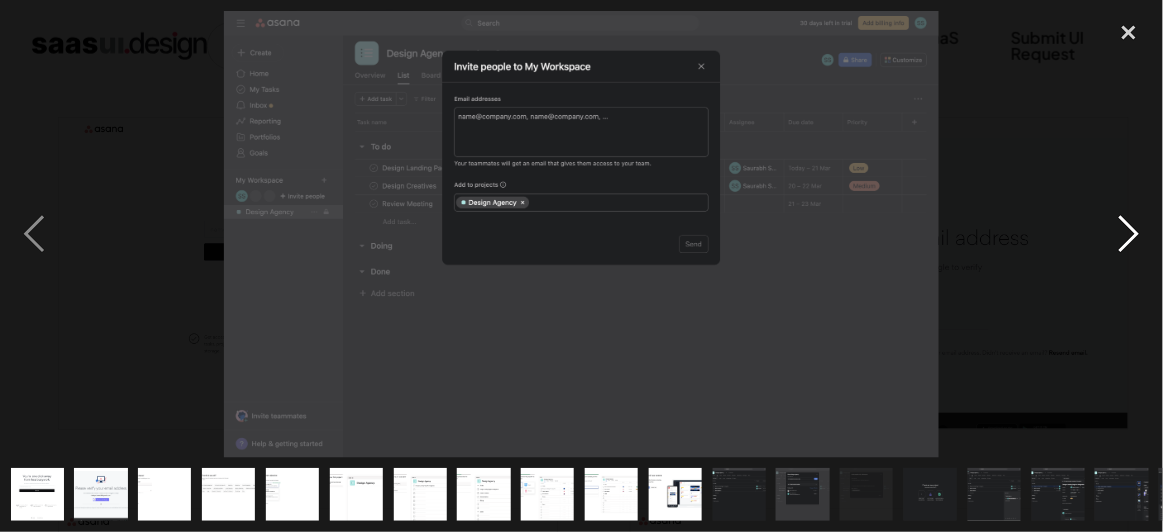 click at bounding box center [1129, 234] 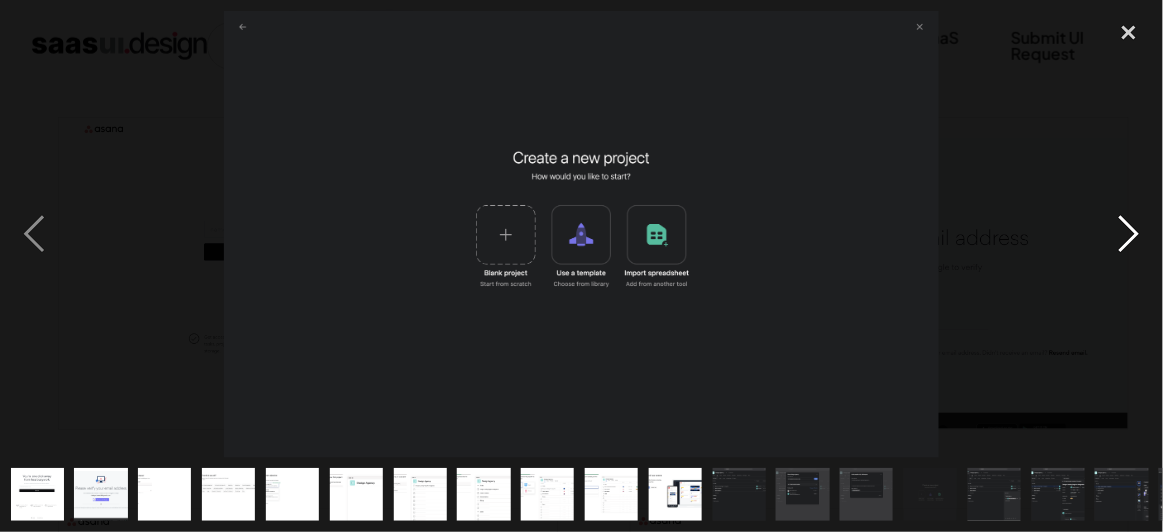 click at bounding box center [1129, 234] 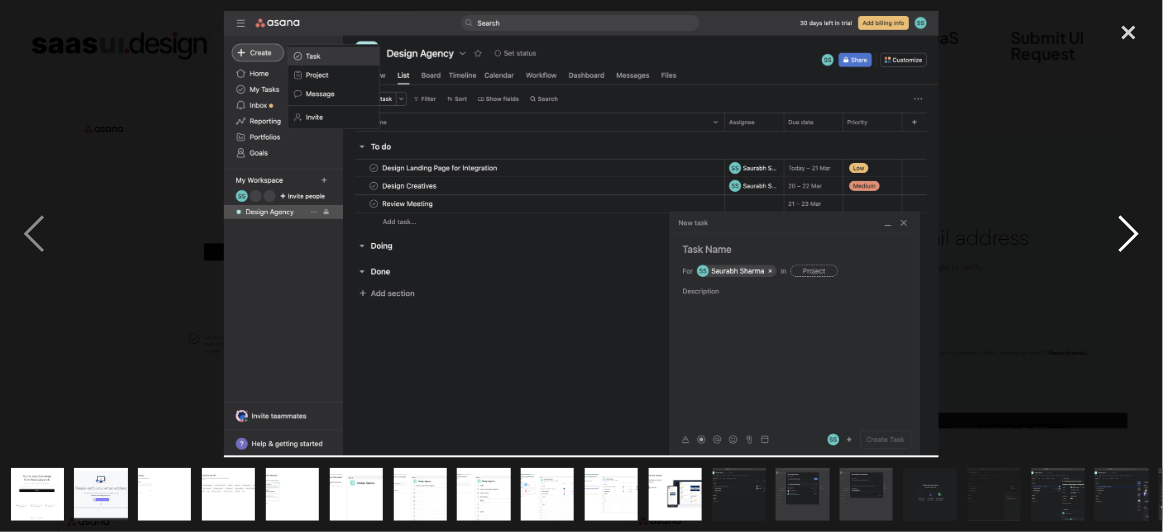 click at bounding box center (1129, 234) 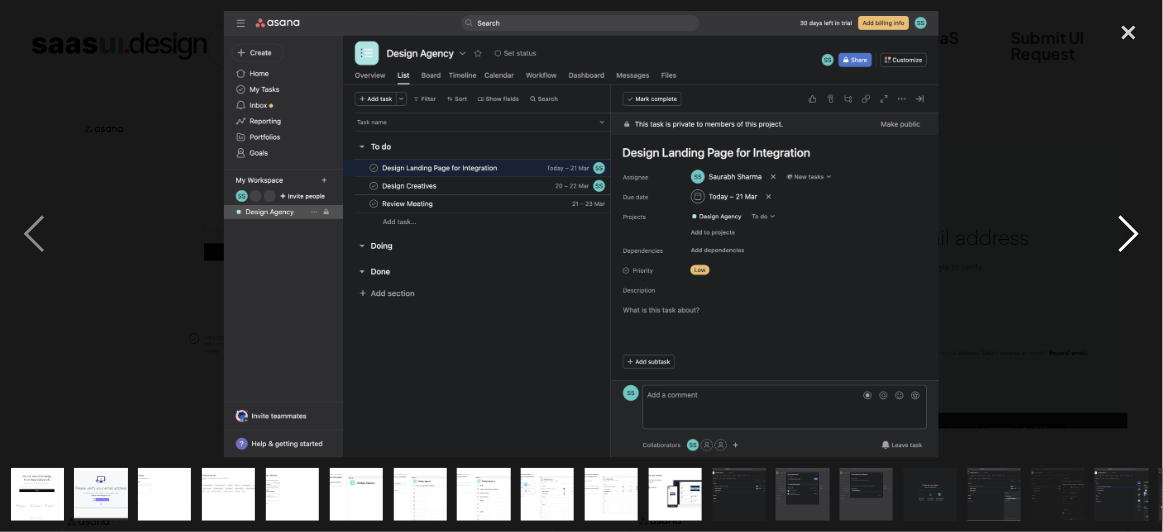 click at bounding box center (1129, 234) 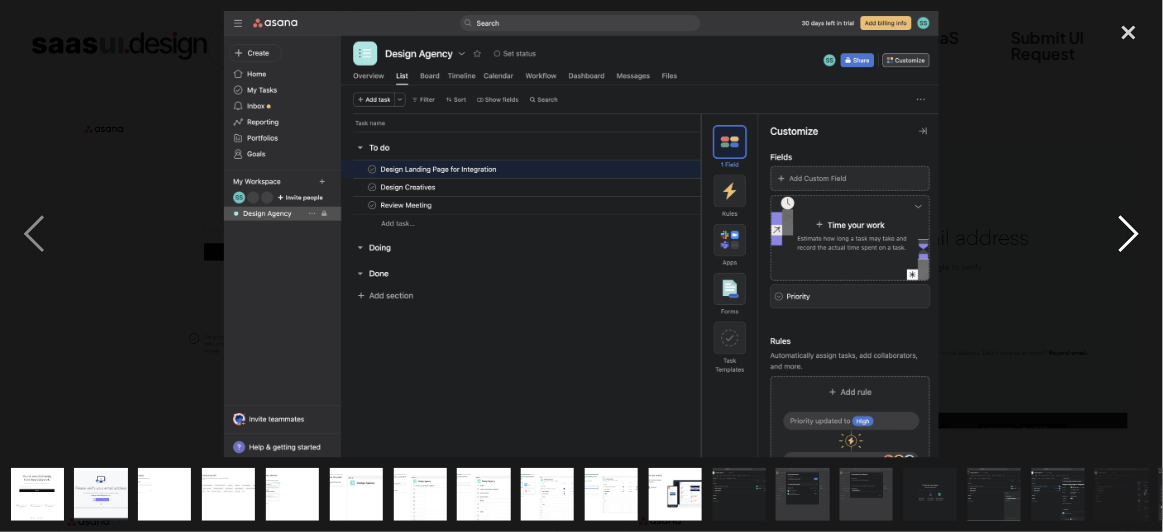 click at bounding box center [1129, 234] 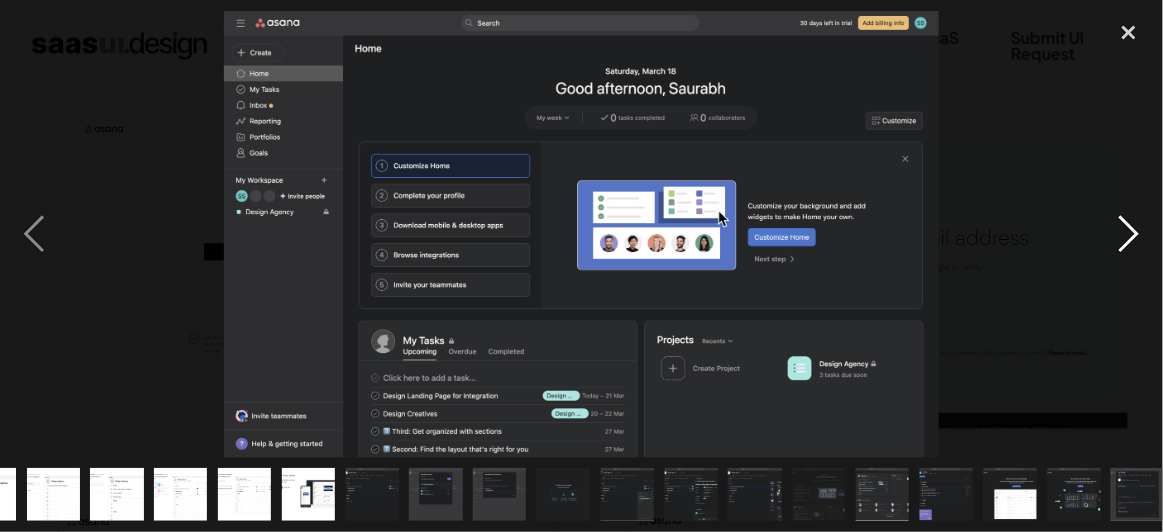 scroll, scrollTop: 0, scrollLeft: 378, axis: horizontal 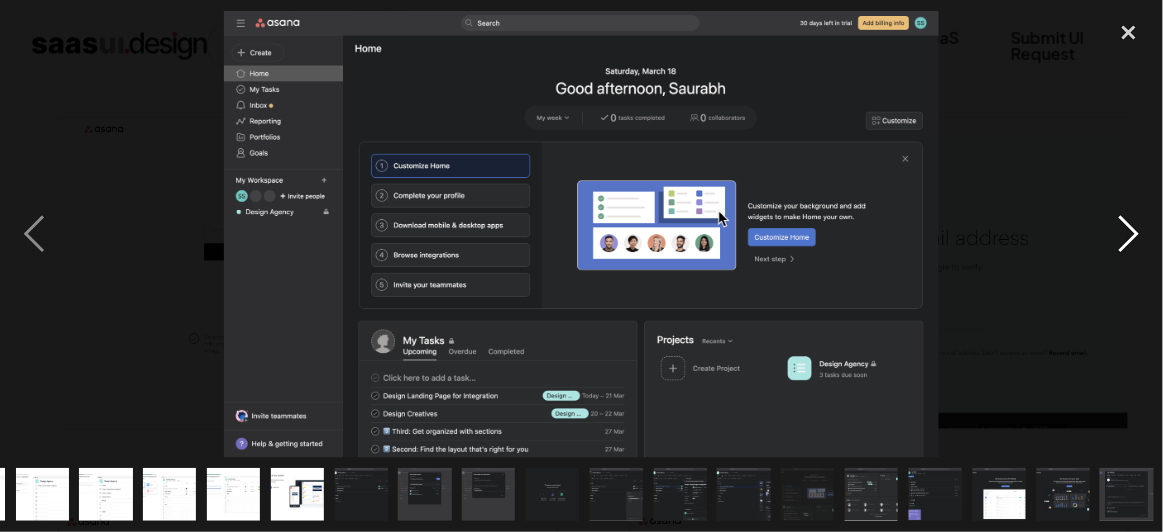 click at bounding box center [1129, 234] 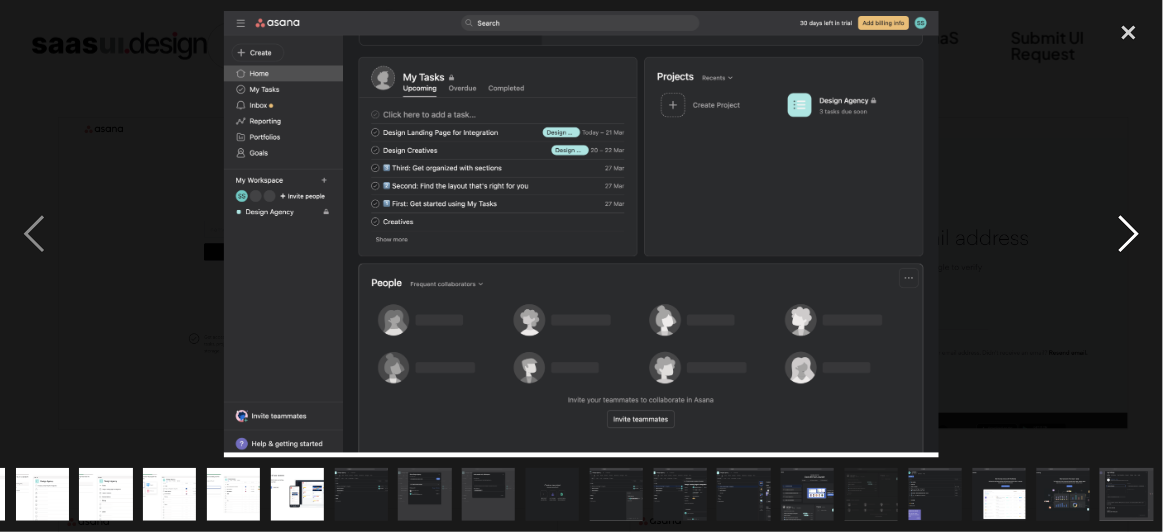 click at bounding box center [1129, 234] 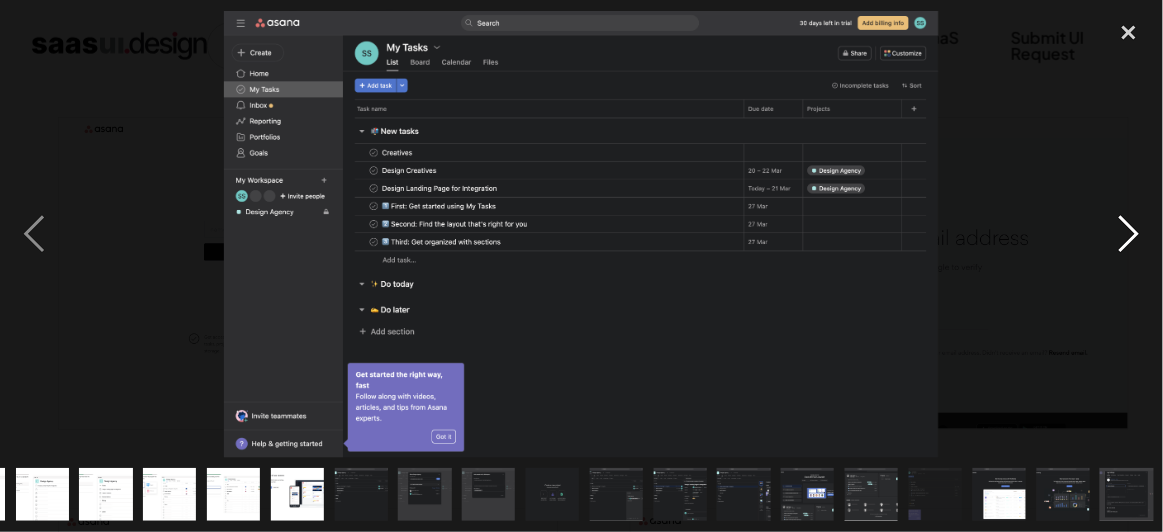 click at bounding box center [1129, 234] 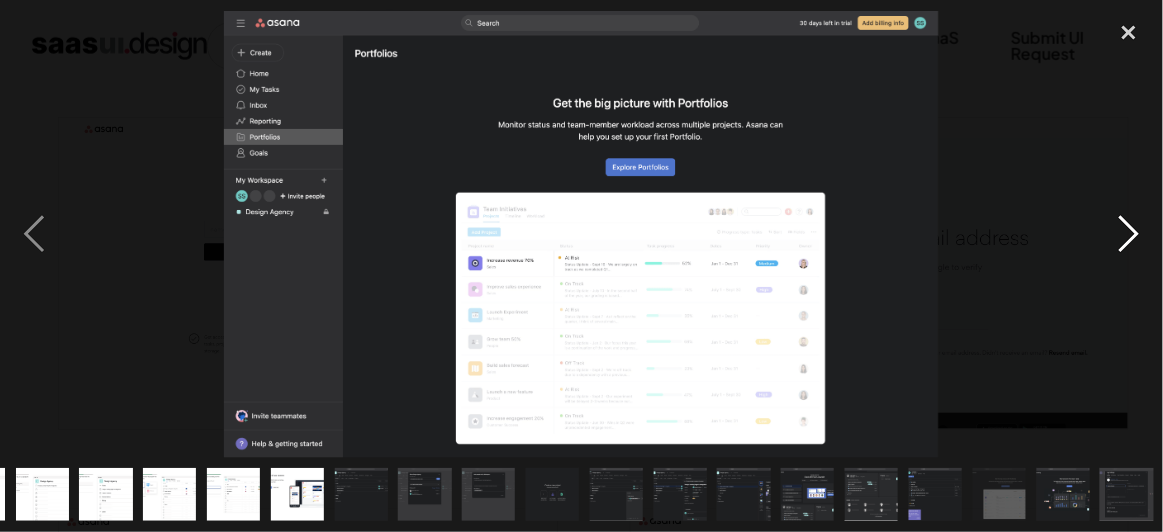 click at bounding box center (1129, 234) 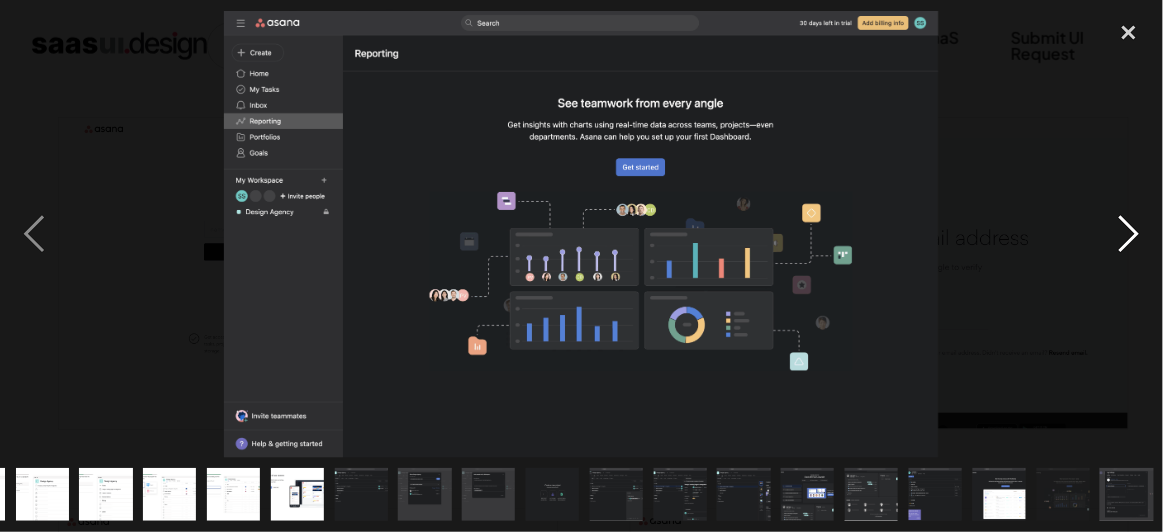 click at bounding box center (1129, 234) 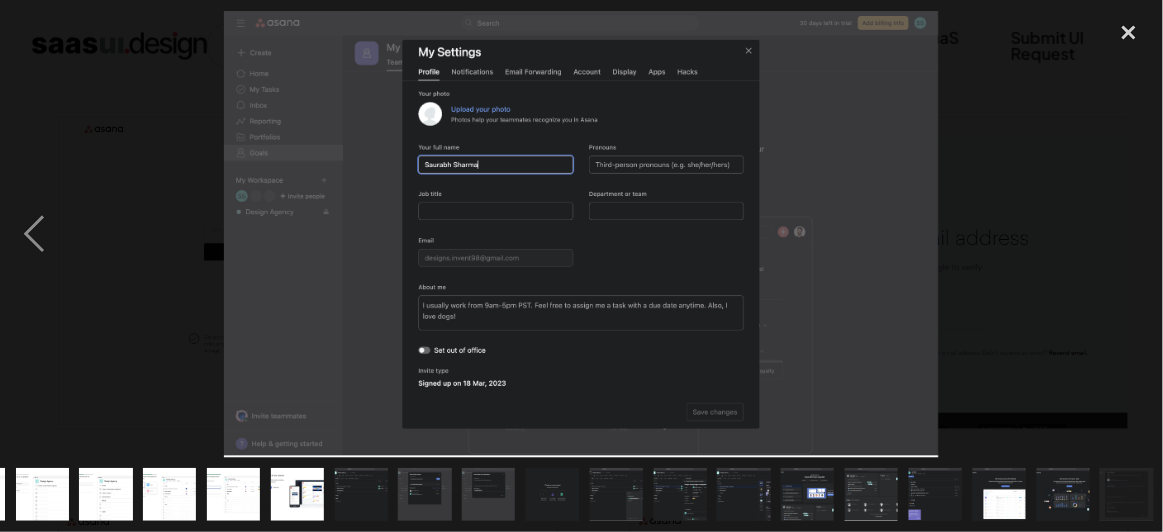 click at bounding box center (1129, 234) 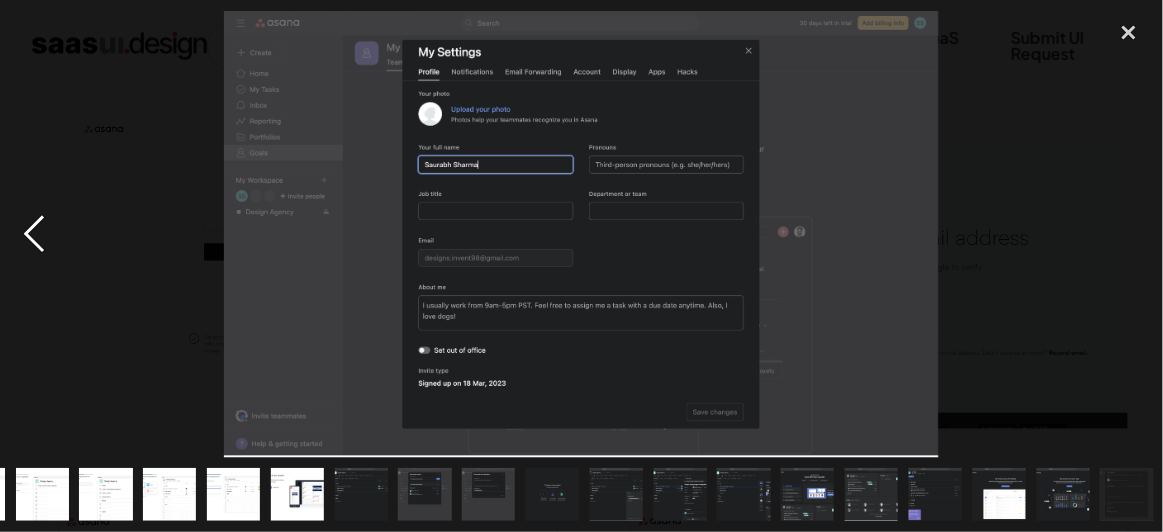 click at bounding box center [34, 234] 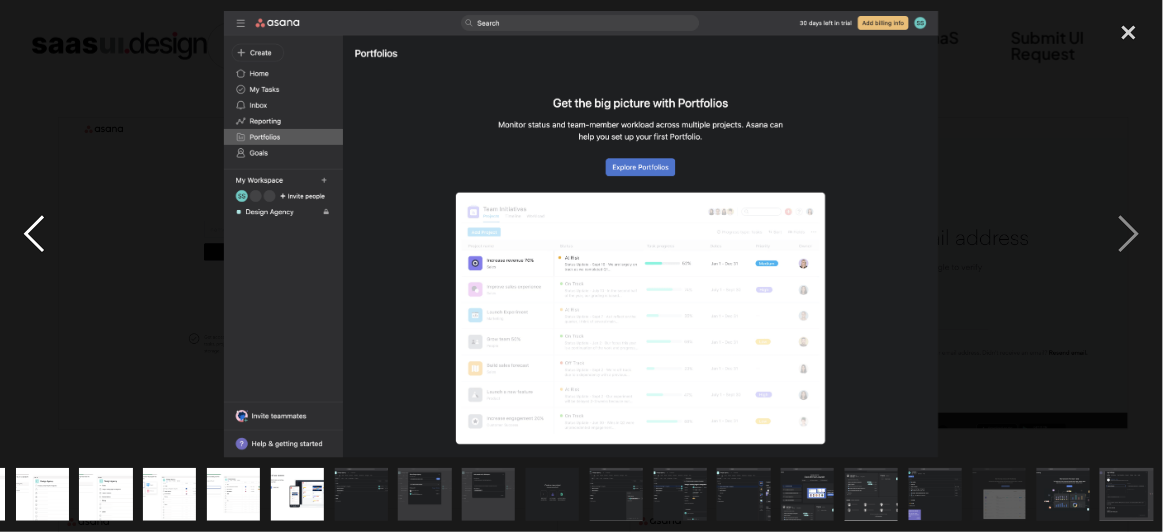 click at bounding box center (34, 234) 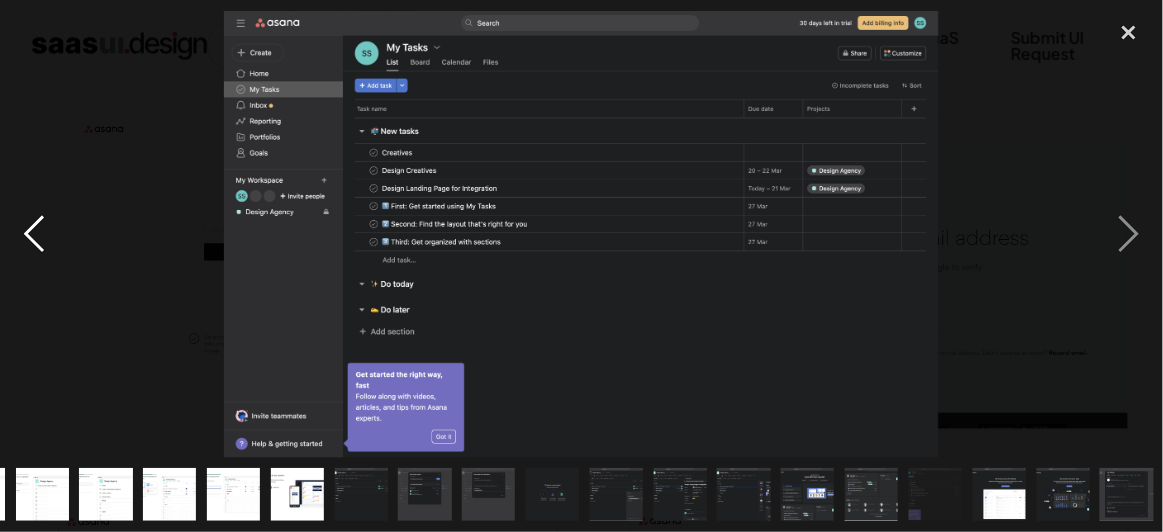 click at bounding box center [34, 234] 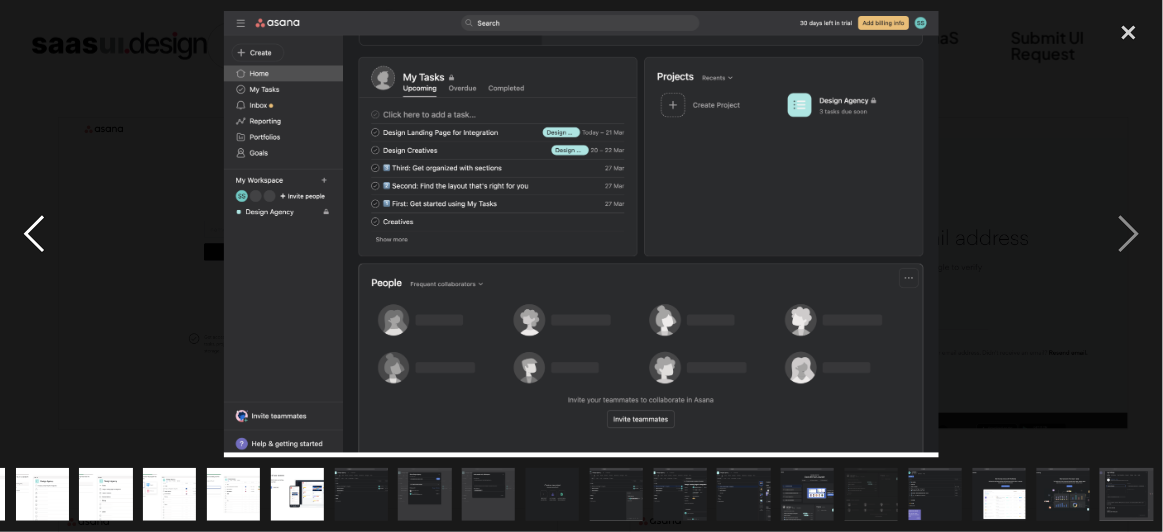 click at bounding box center [34, 234] 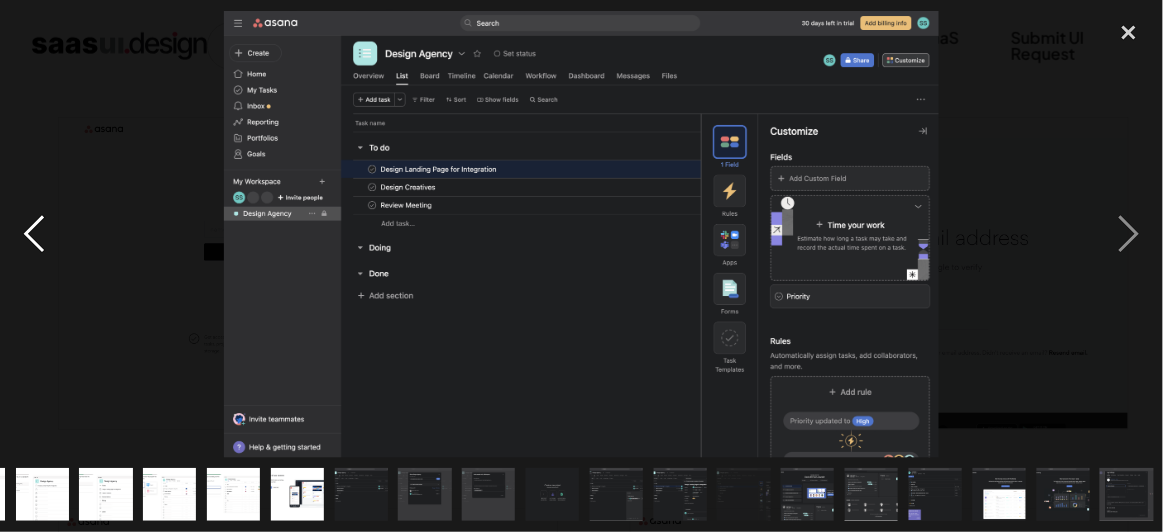 click at bounding box center [34, 234] 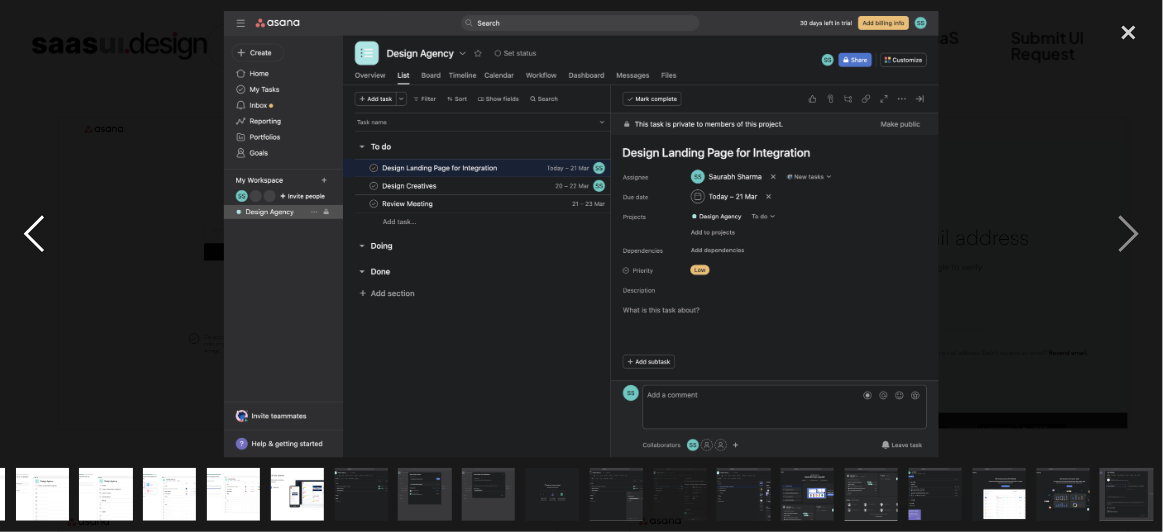 click at bounding box center [34, 234] 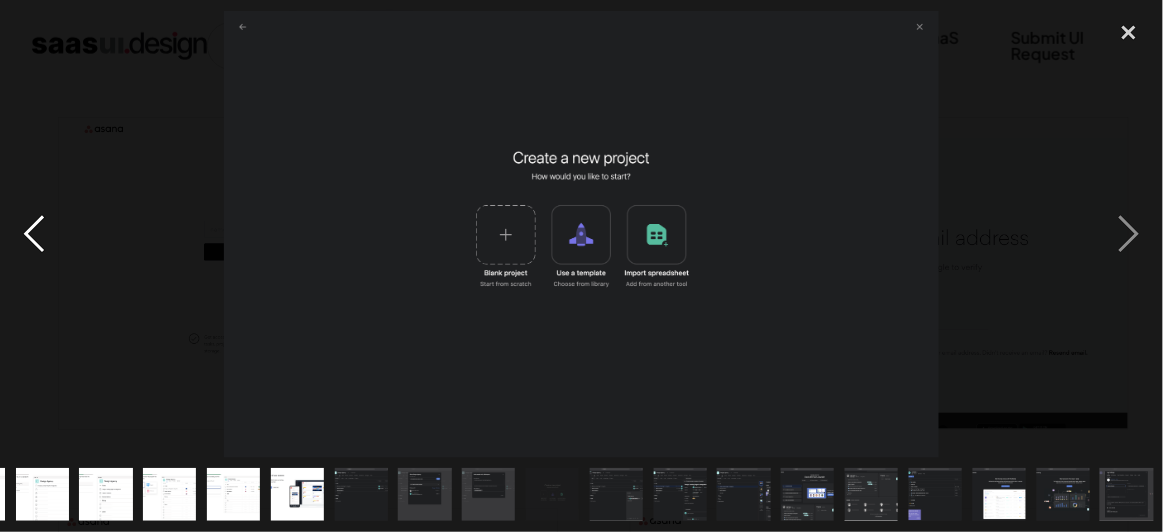click at bounding box center [34, 234] 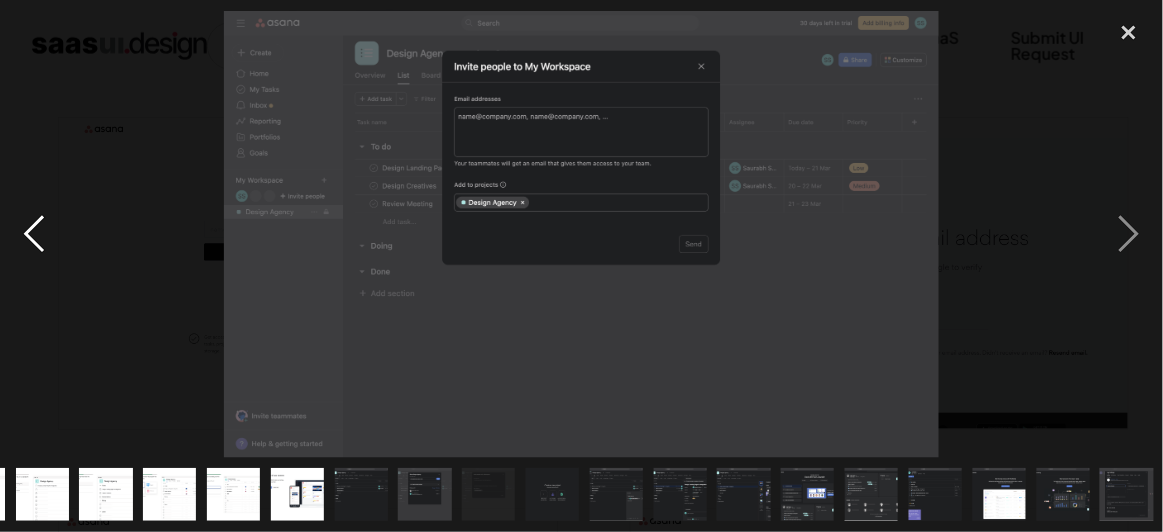 click at bounding box center [34, 234] 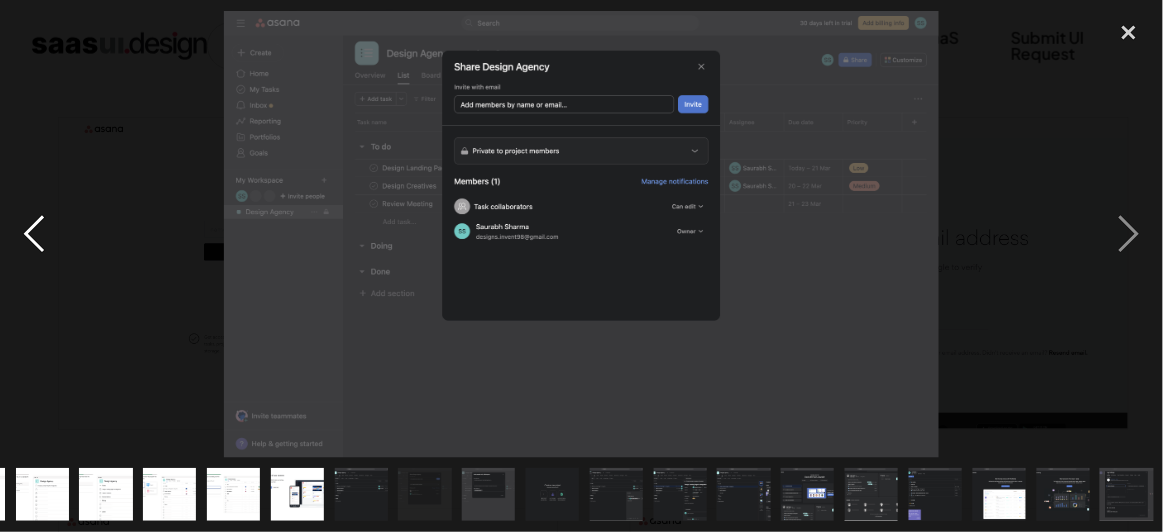 click at bounding box center (34, 234) 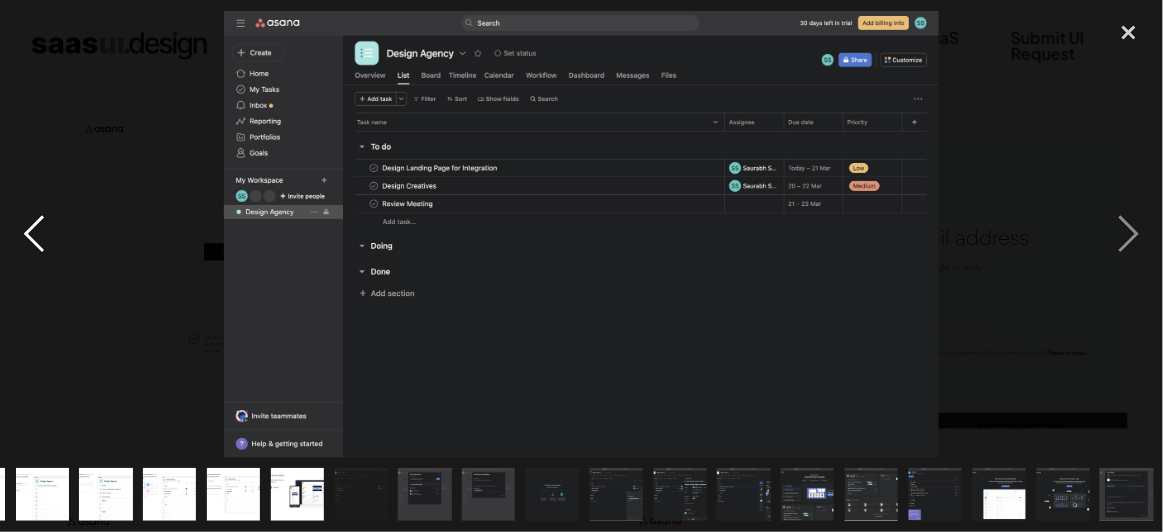 click at bounding box center [34, 234] 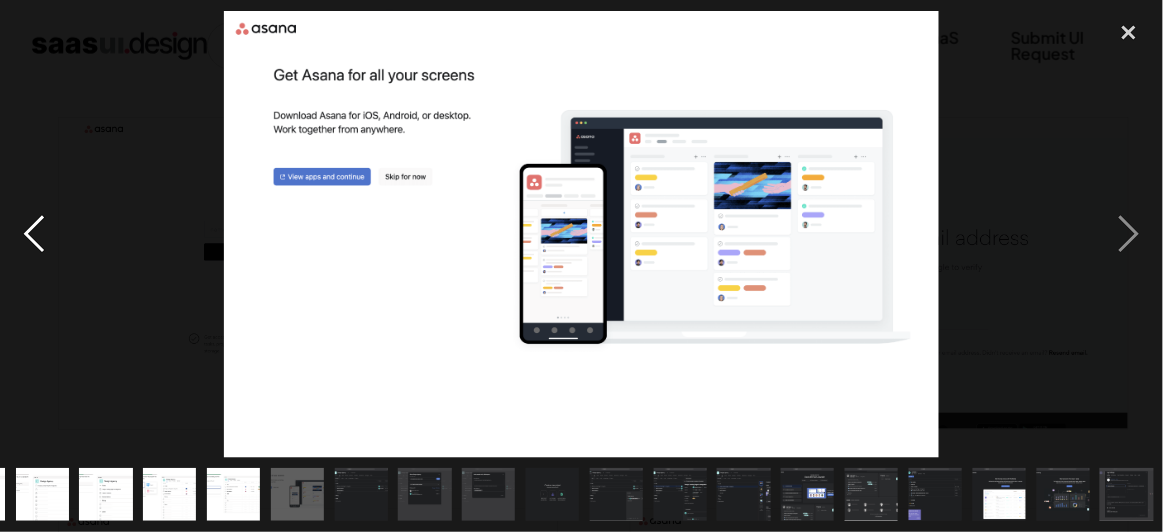 click at bounding box center (34, 234) 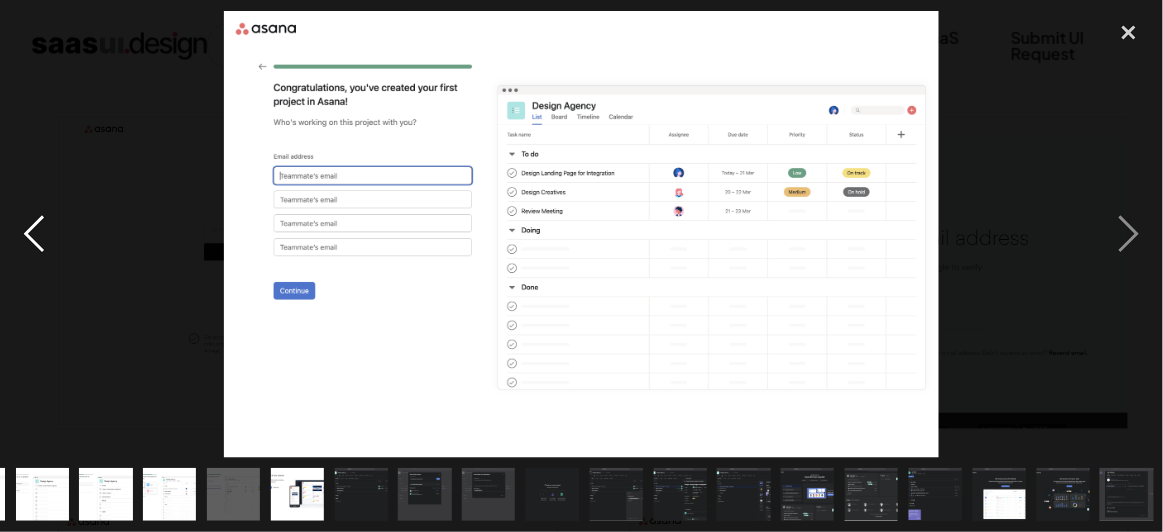 click at bounding box center (34, 234) 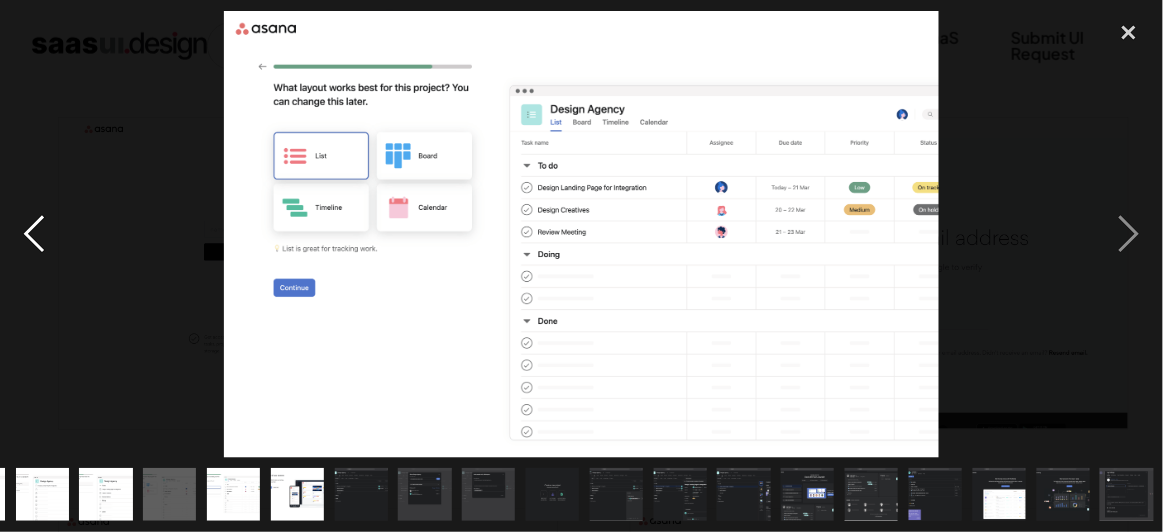 click at bounding box center [34, 234] 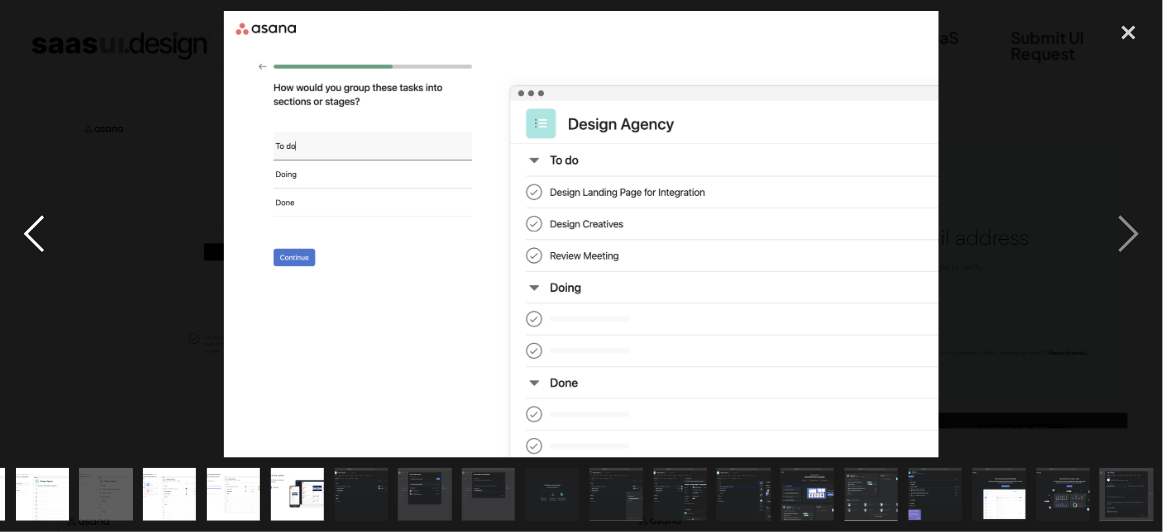 click at bounding box center [34, 234] 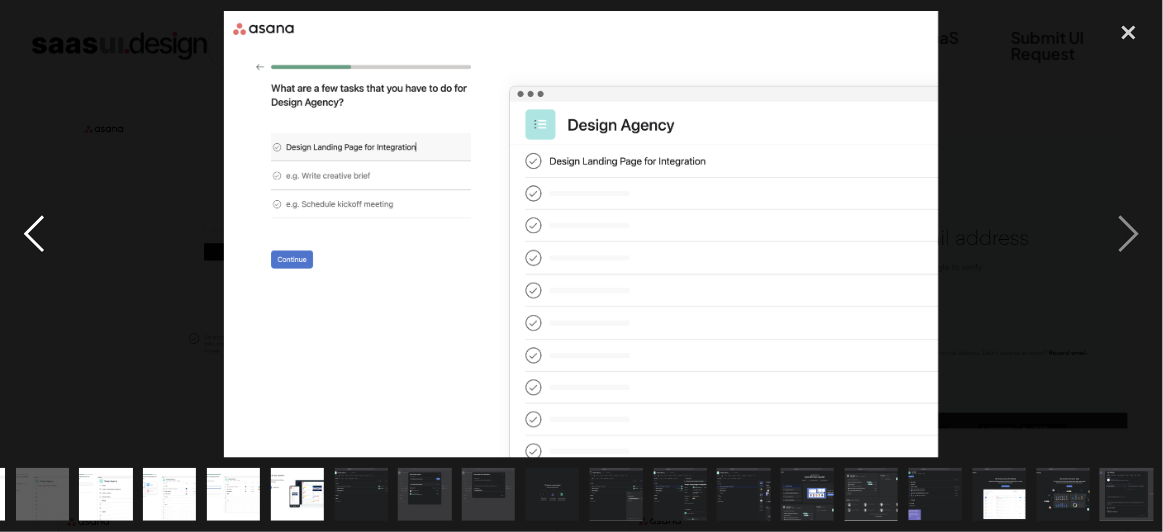 click at bounding box center [34, 234] 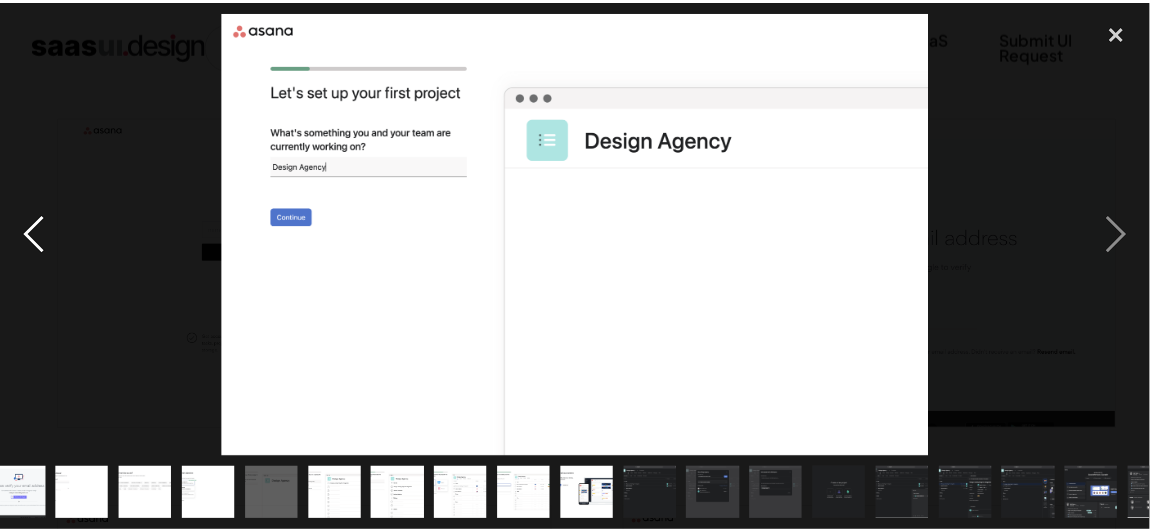 scroll, scrollTop: 0, scrollLeft: 0, axis: both 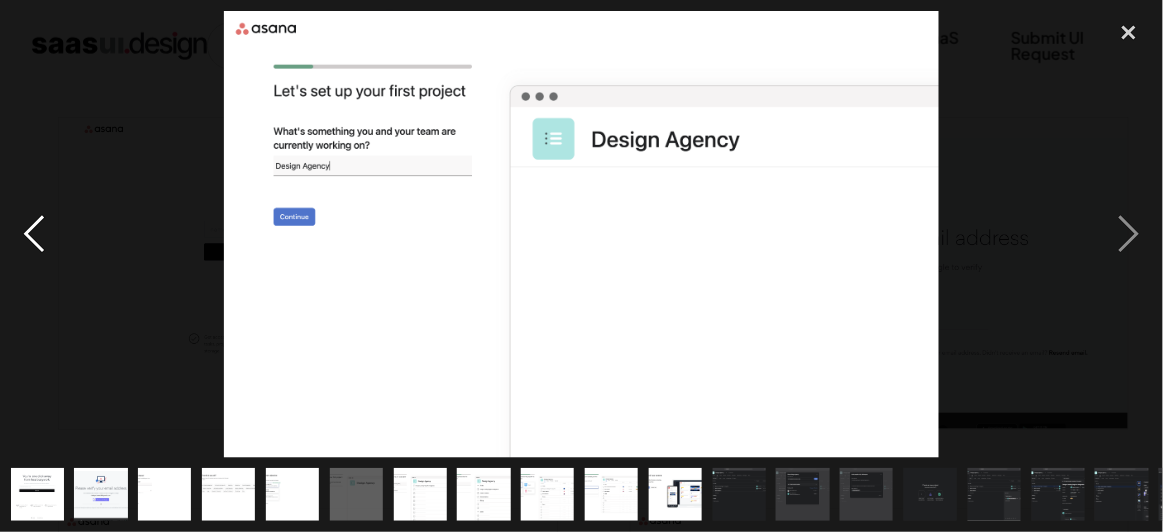 click at bounding box center [34, 234] 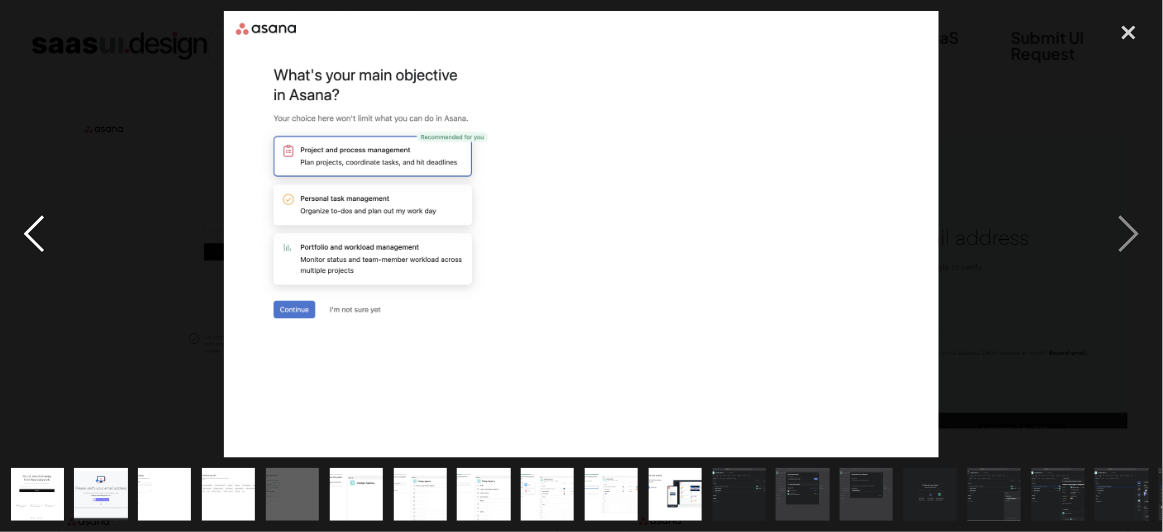 click at bounding box center [34, 234] 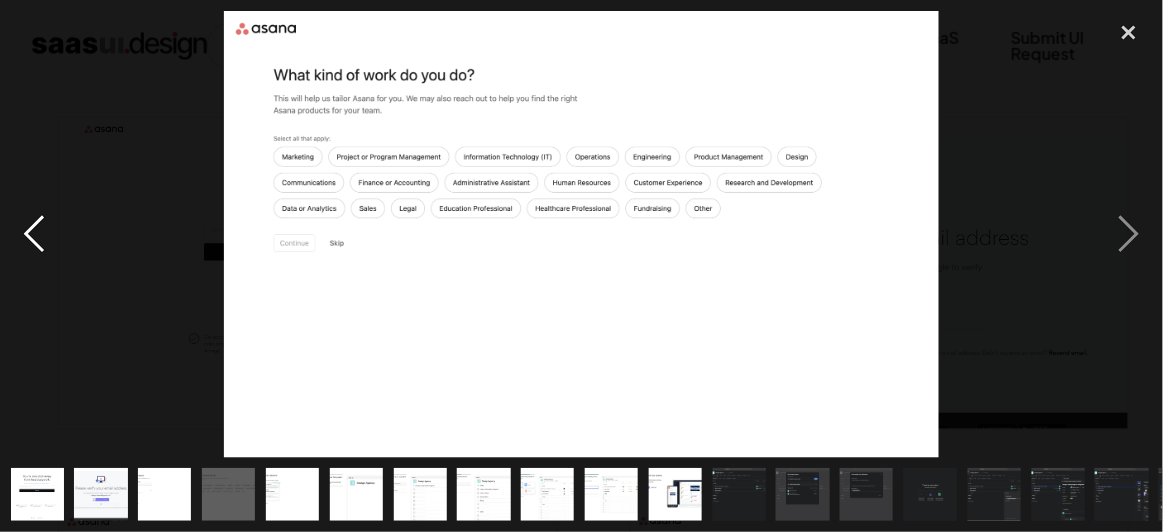 click at bounding box center (34, 234) 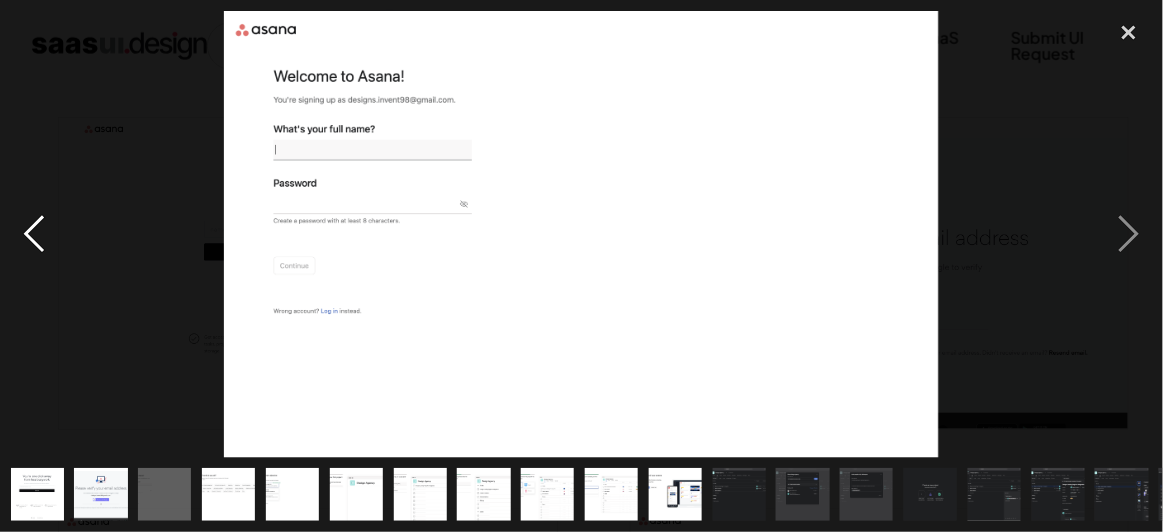 click at bounding box center [34, 234] 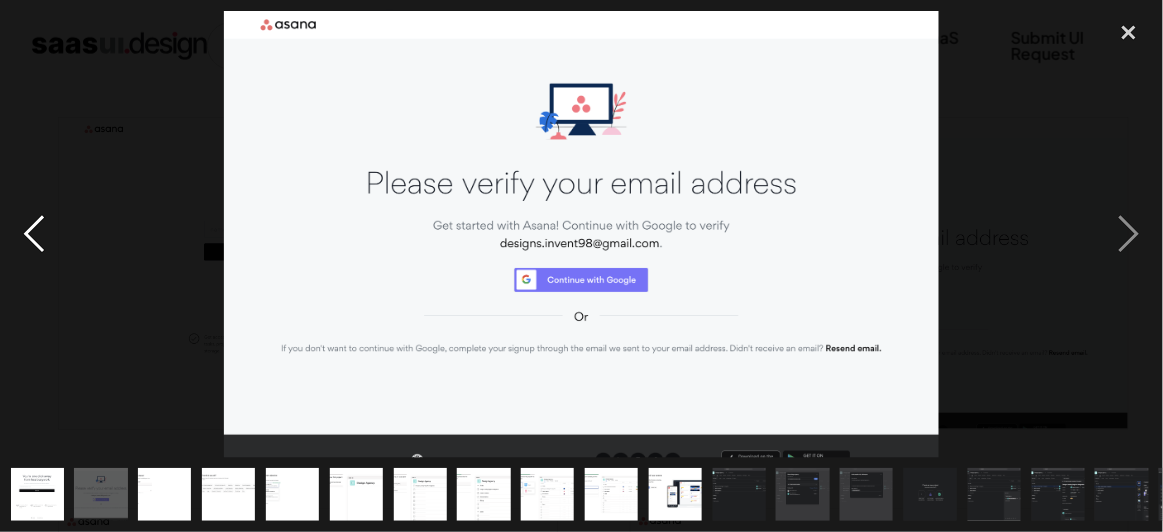 click at bounding box center (34, 234) 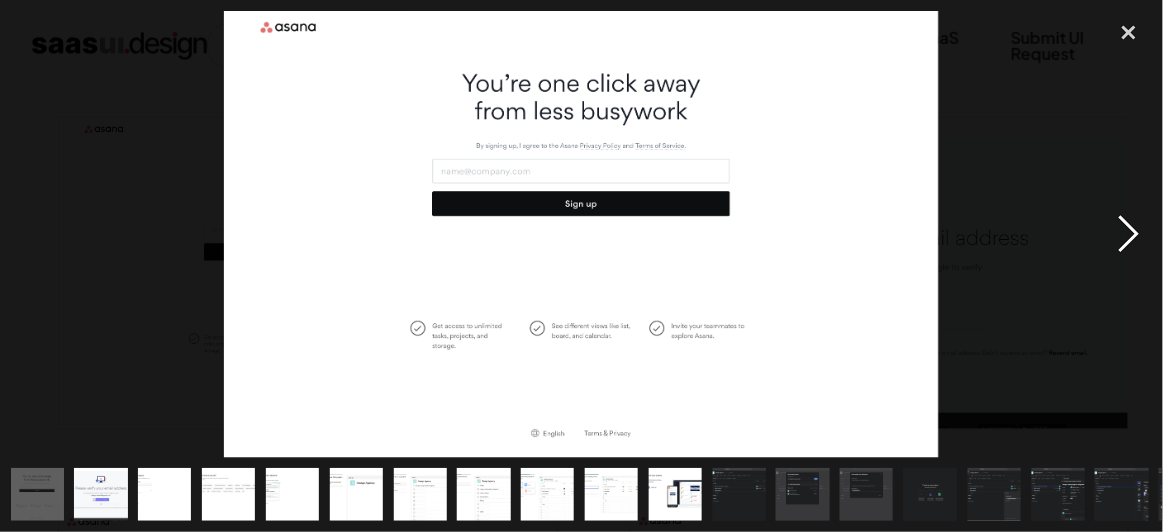 click at bounding box center (1129, 234) 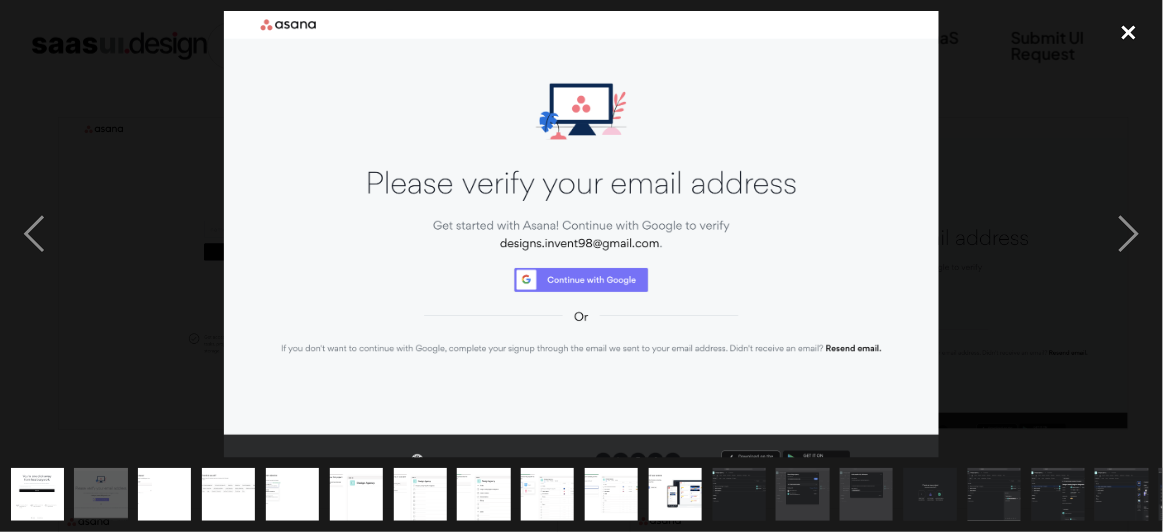 click at bounding box center [1129, 33] 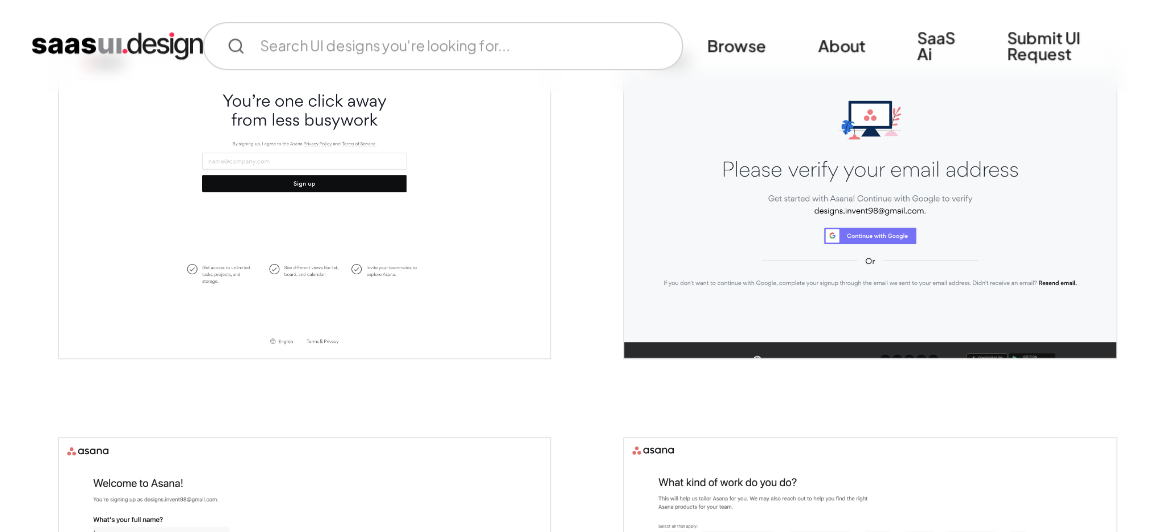 scroll, scrollTop: 545, scrollLeft: 0, axis: vertical 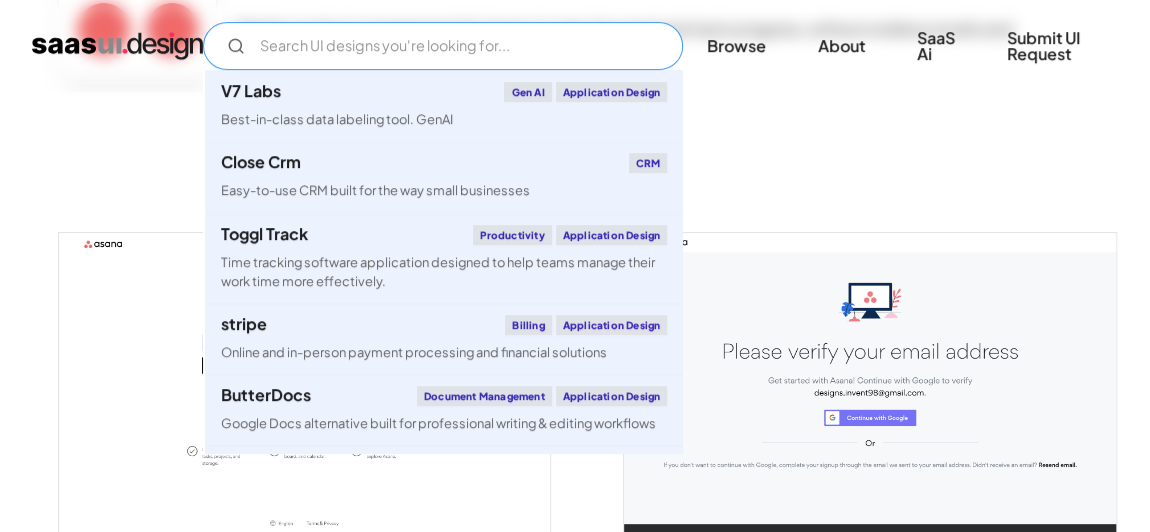 click at bounding box center (443, 46) 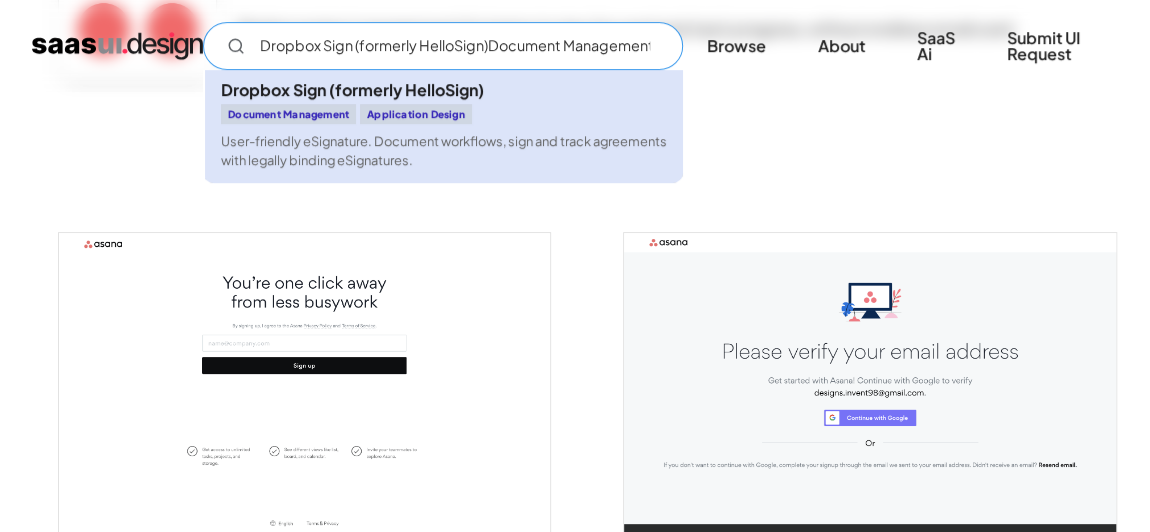click on "Dropbox Sign (formerly HelloSign)" at bounding box center [352, 90] 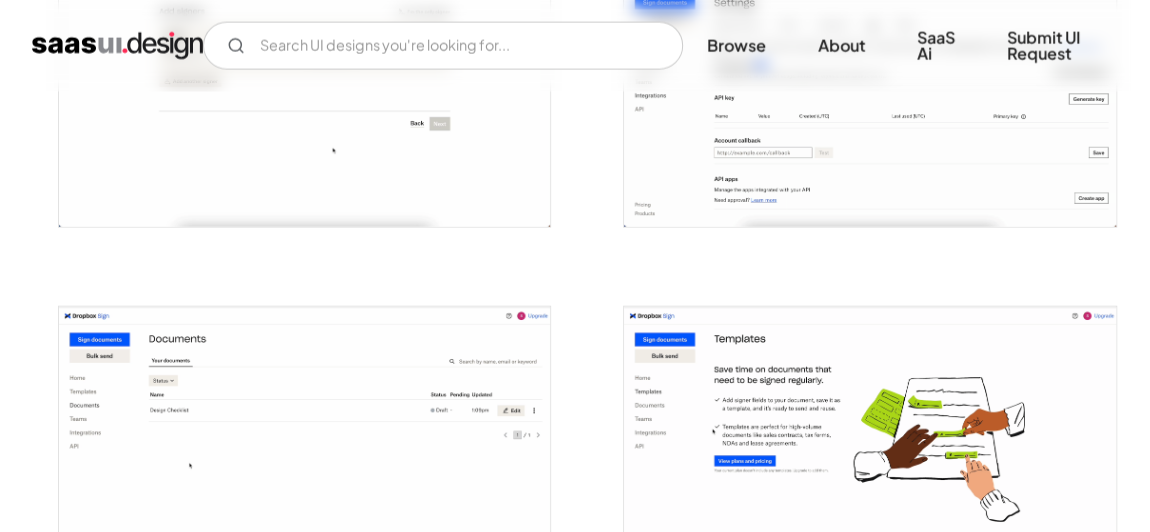 scroll, scrollTop: 2454, scrollLeft: 0, axis: vertical 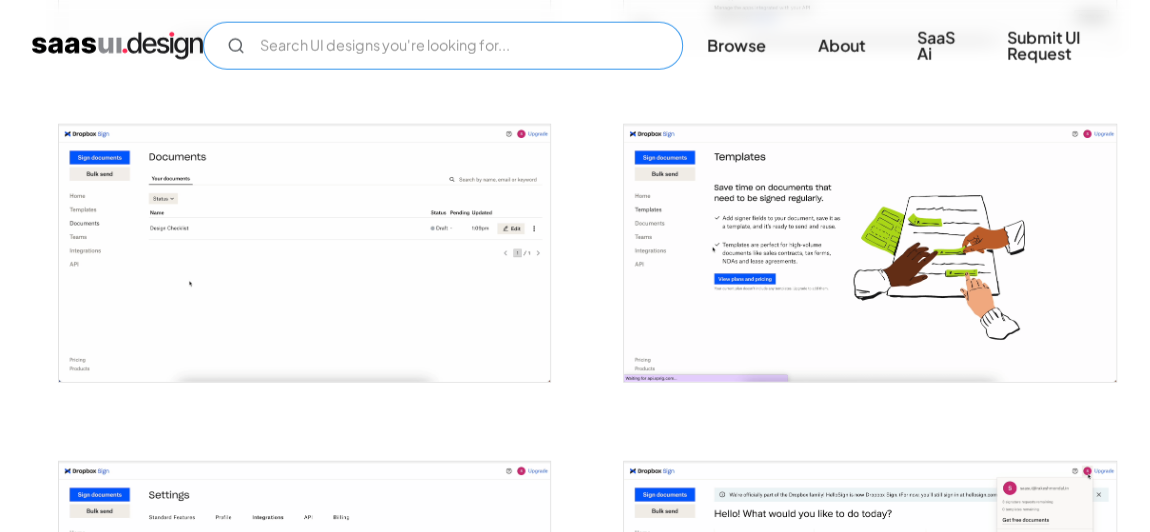 click at bounding box center [443, 46] 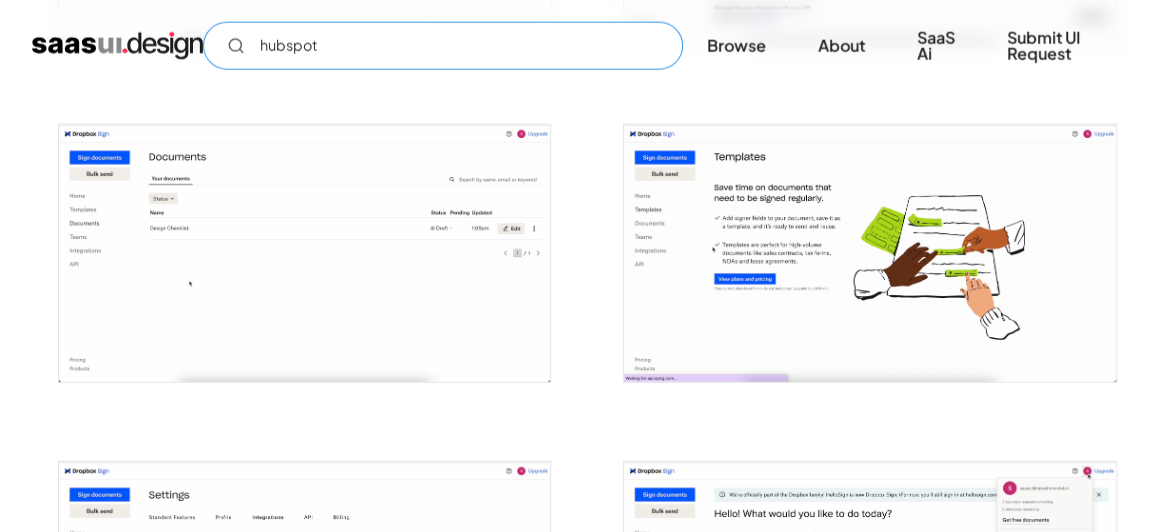 click on "hubspot" at bounding box center (443, 46) 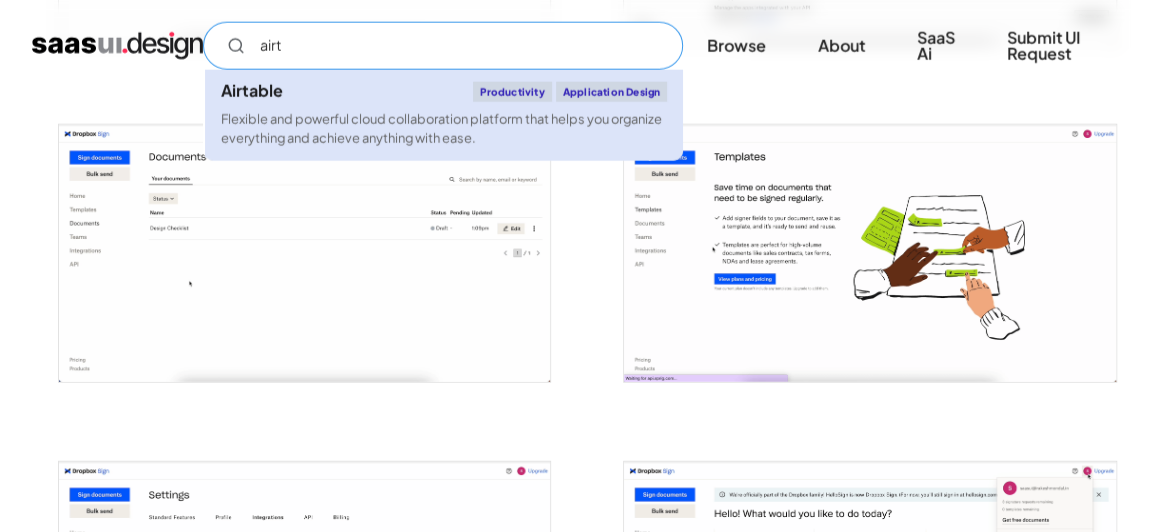 click on "Flexible and powerful cloud collaboration platform that helps you organize everything and achieve anything with ease." at bounding box center [444, 129] 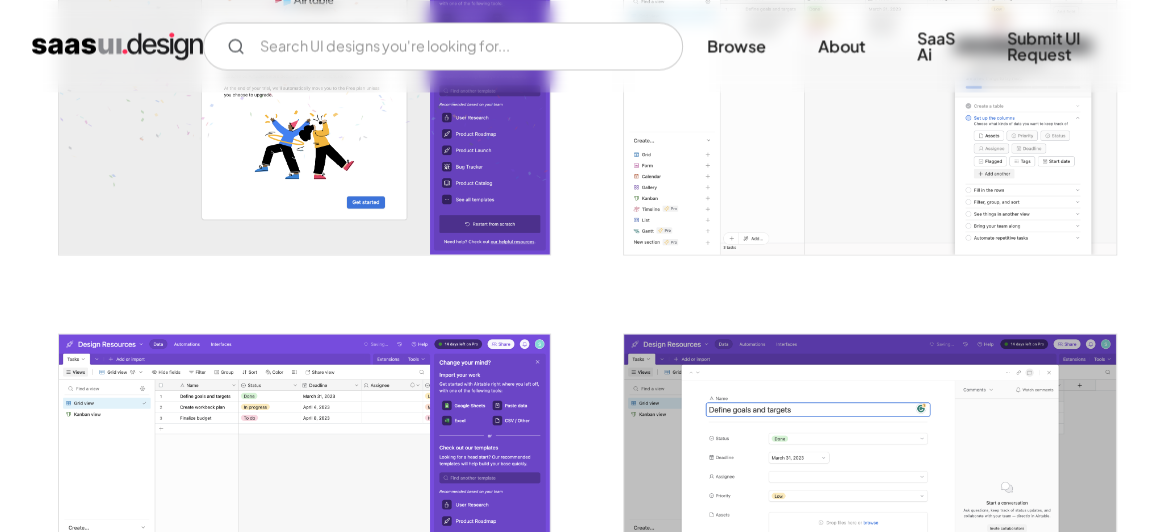 scroll, scrollTop: 1446, scrollLeft: 0, axis: vertical 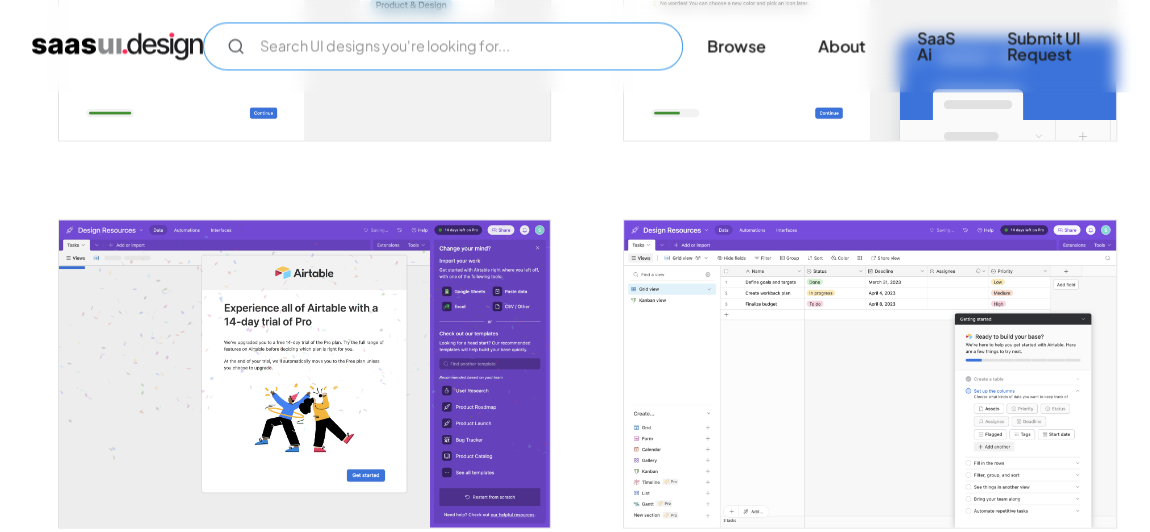 click at bounding box center (443, 46) 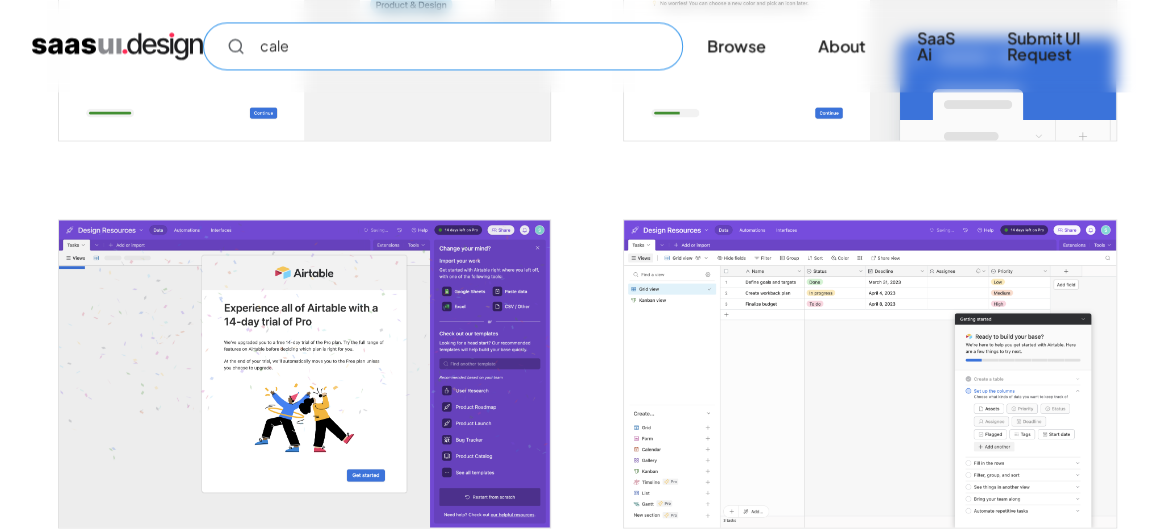 click on "cale" at bounding box center (443, 46) 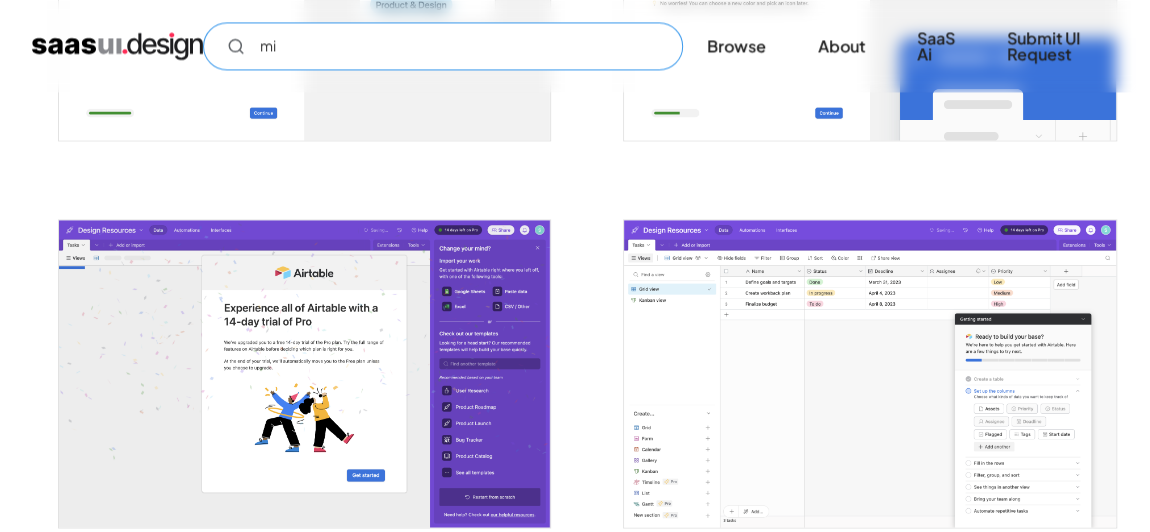 type on "m" 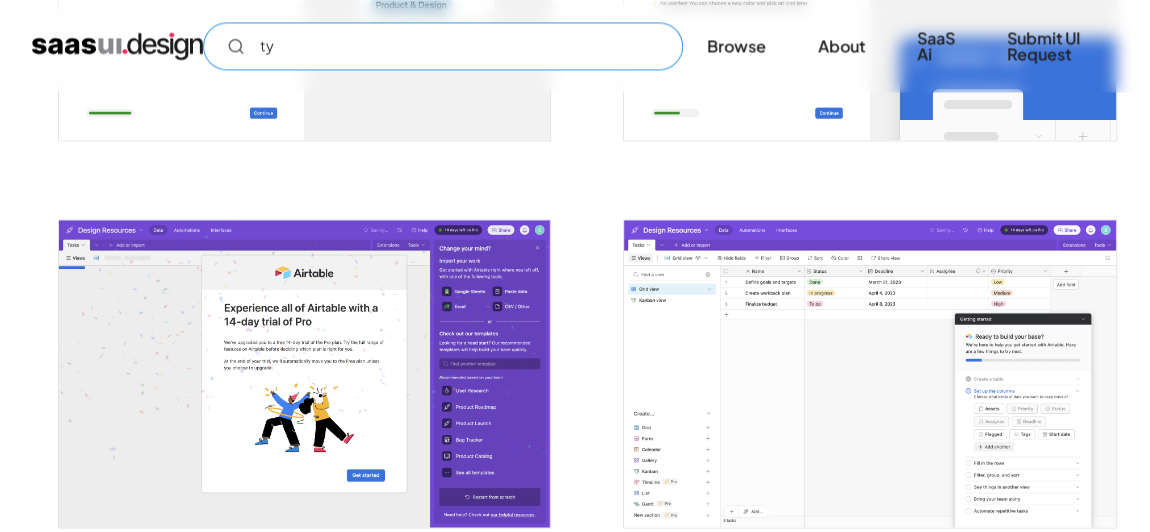type on "t" 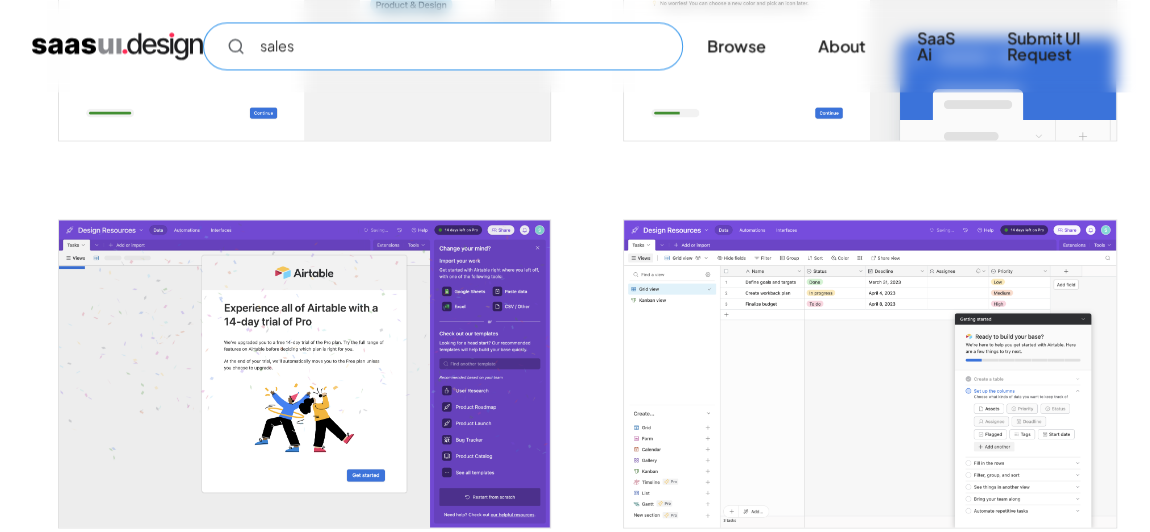 type on "sales" 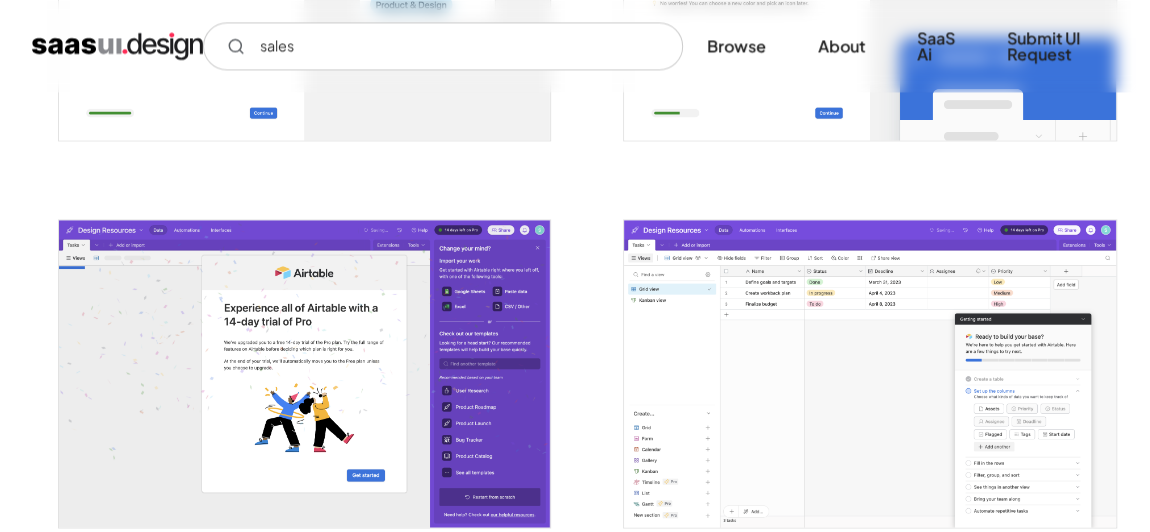 drag, startPoint x: 562, startPoint y: 343, endPoint x: 551, endPoint y: 355, distance: 16.27882 